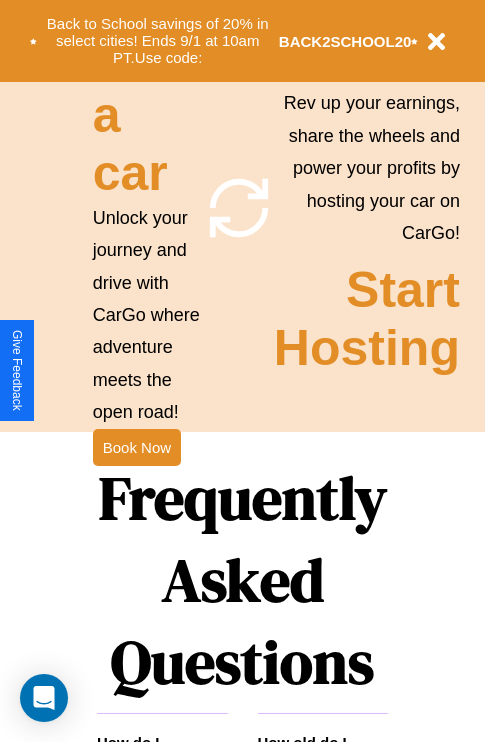 scroll, scrollTop: 1947, scrollLeft: 0, axis: vertical 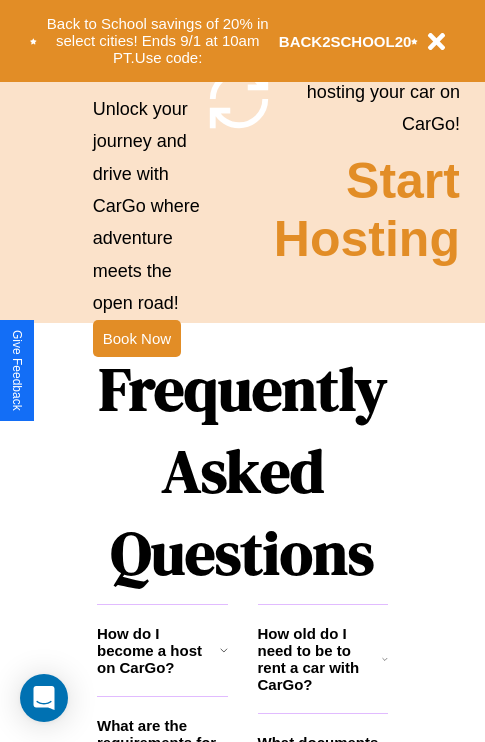 click on "Frequently Asked Questions" at bounding box center [242, 471] 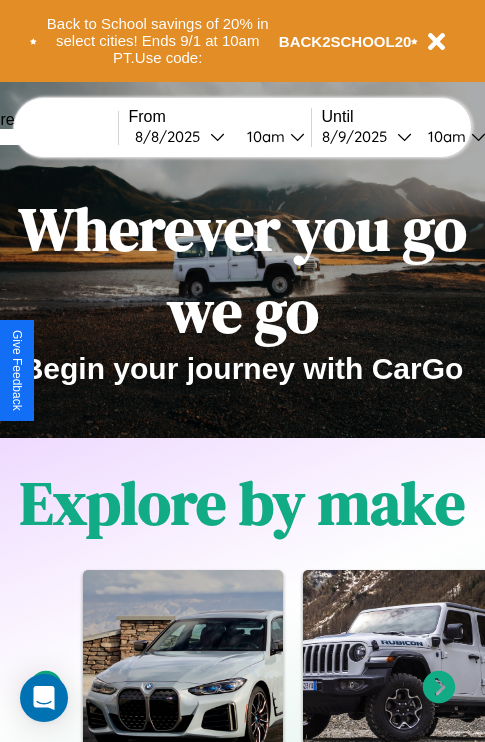scroll, scrollTop: 0, scrollLeft: 0, axis: both 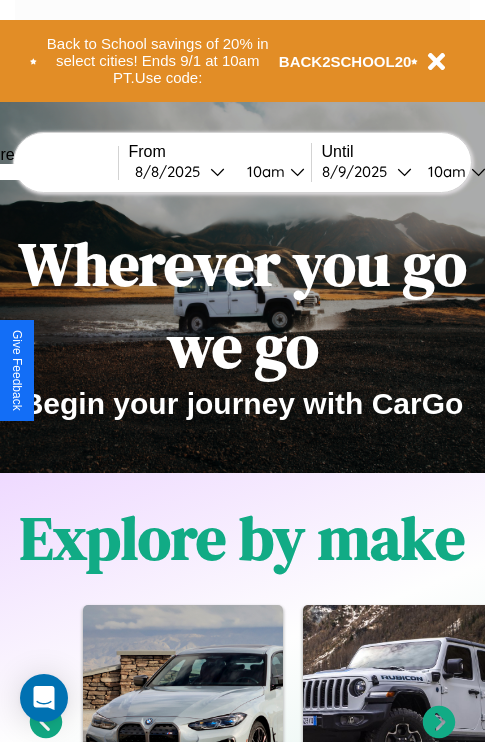 click at bounding box center (43, 172) 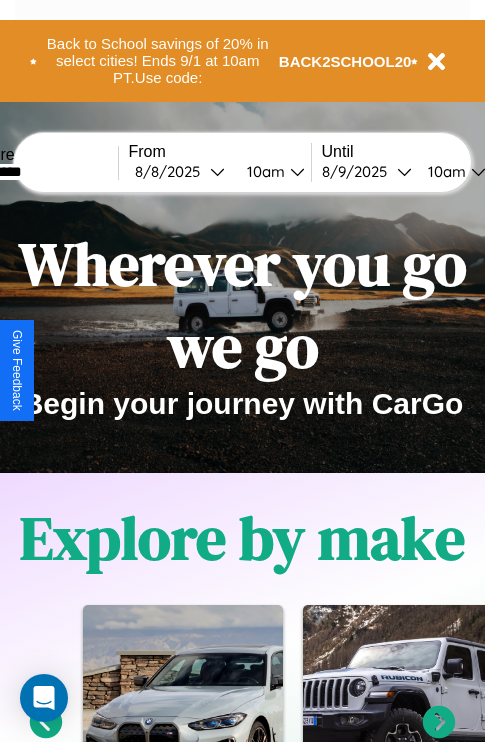 type on "*********" 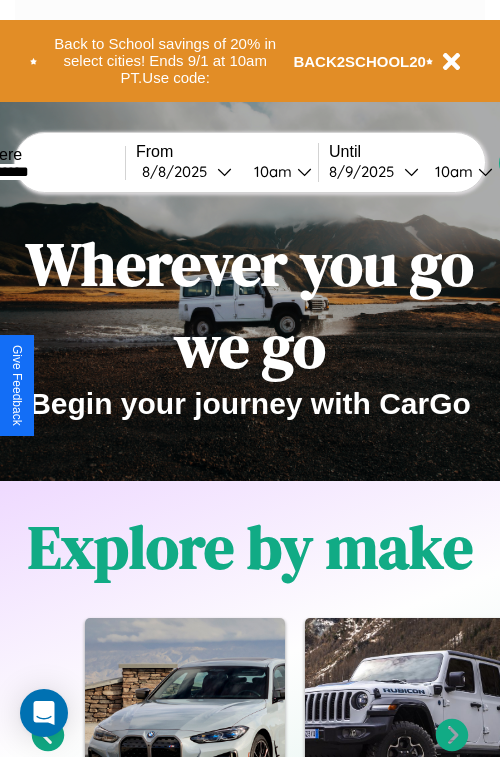 select on "*" 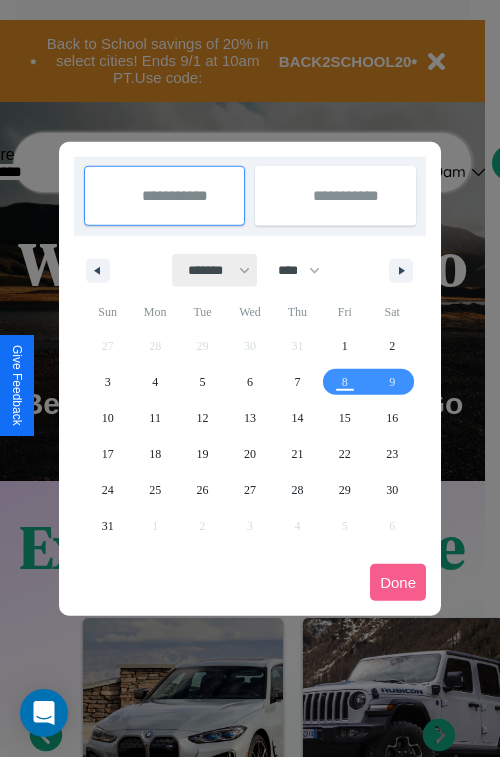 click on "******* ******** ***** ***** *** **** **** ****** ********* ******* ******** ********" at bounding box center (215, 270) 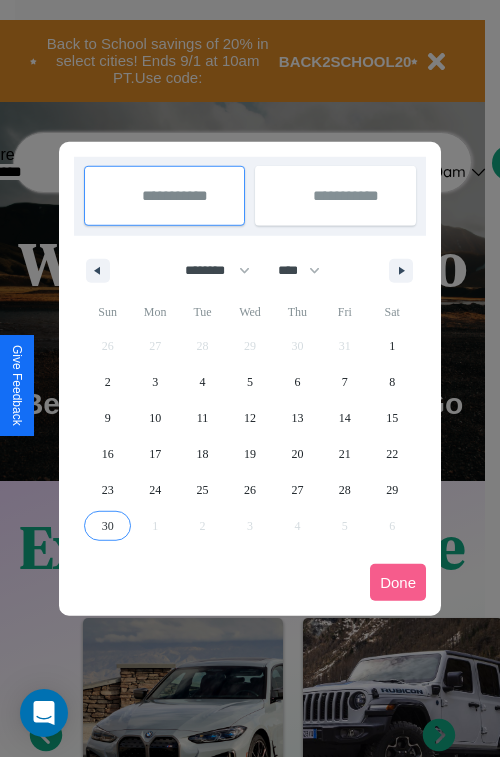 click on "30" at bounding box center (108, 526) 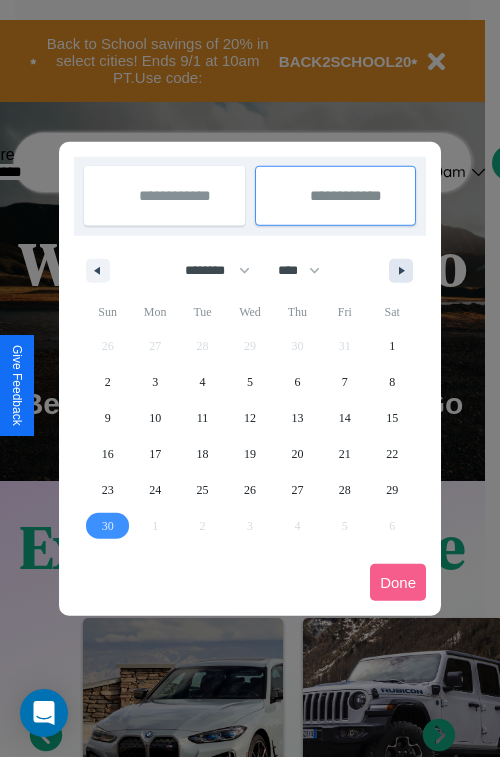 click at bounding box center [405, 271] 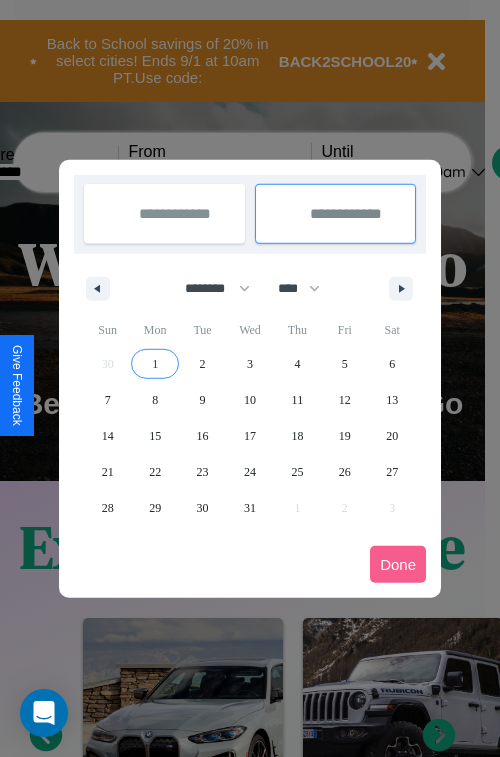 click on "1" at bounding box center (155, 364) 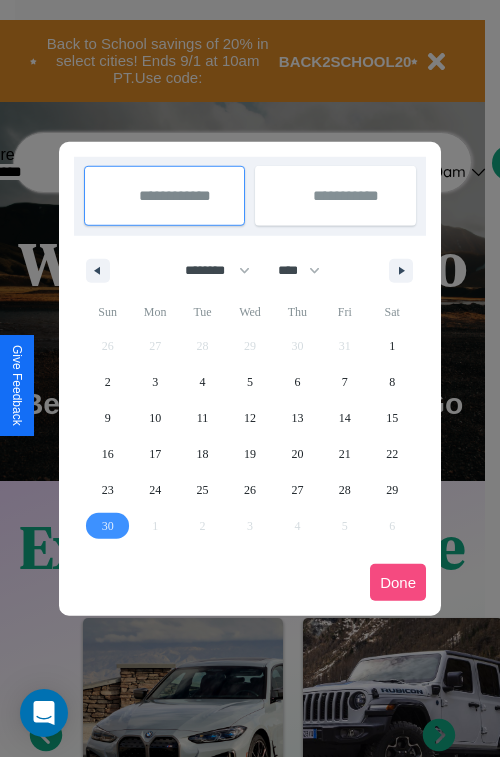 click on "Done" at bounding box center [398, 582] 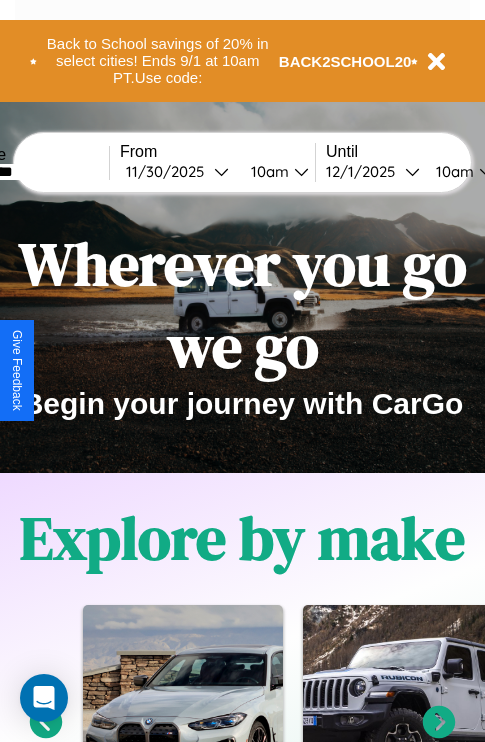 scroll, scrollTop: 0, scrollLeft: 76, axis: horizontal 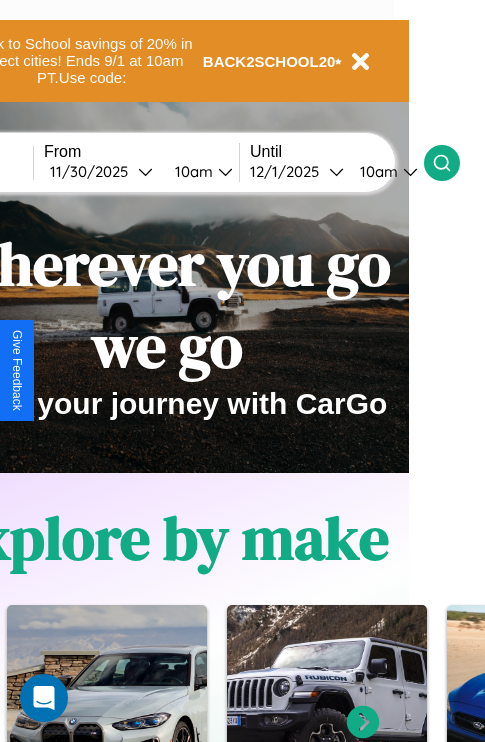 click 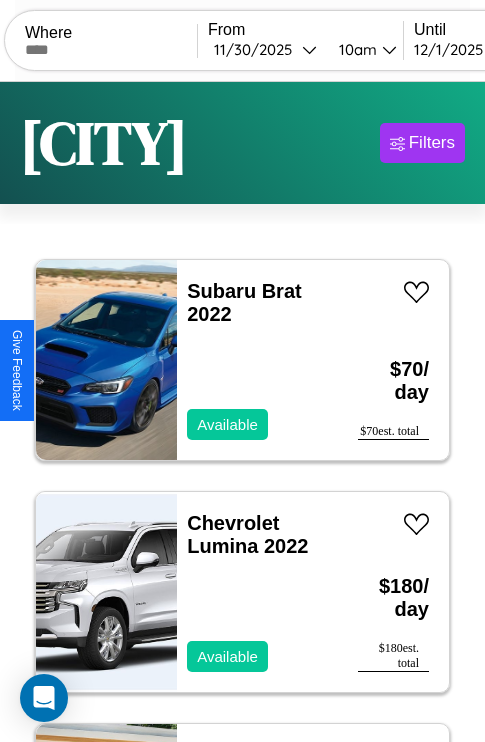 scroll, scrollTop: 66, scrollLeft: 0, axis: vertical 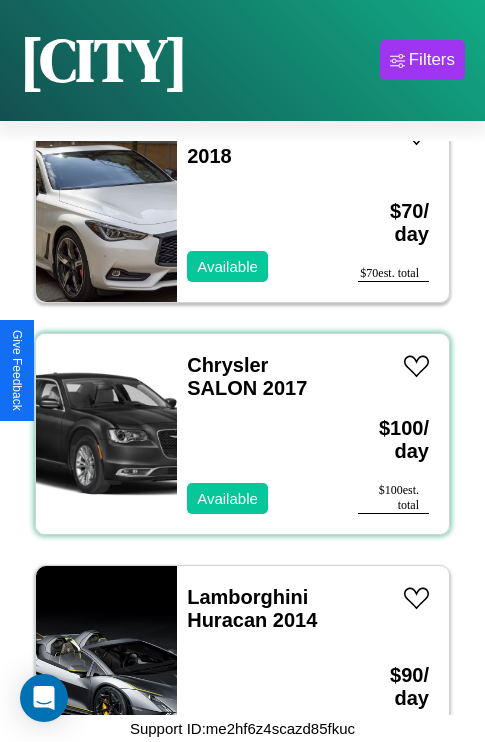 click on "Chrysler   SALON   2017 Available" at bounding box center [257, 434] 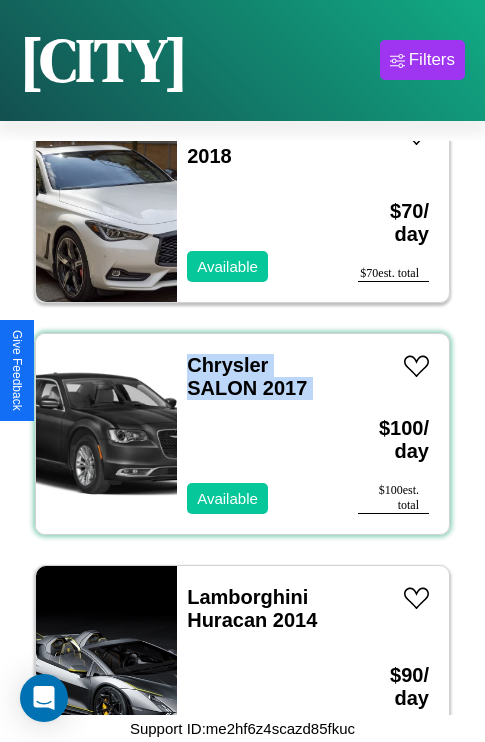 click on "Chrysler   SALON   2017 Available" at bounding box center (257, 434) 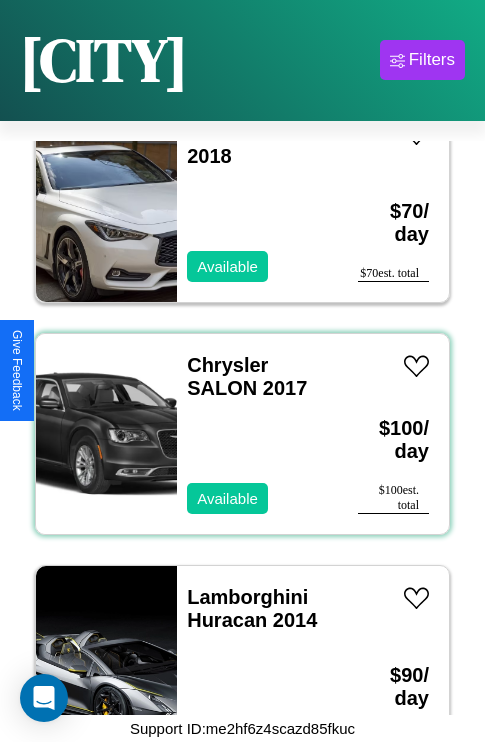 click on "Chrysler   SALON   2017 Available" at bounding box center [257, 434] 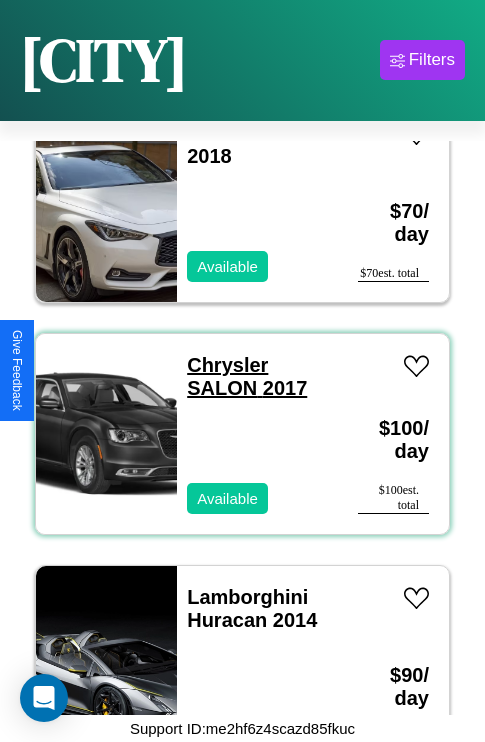 click on "Chrysler   SALON   2017" at bounding box center (247, 376) 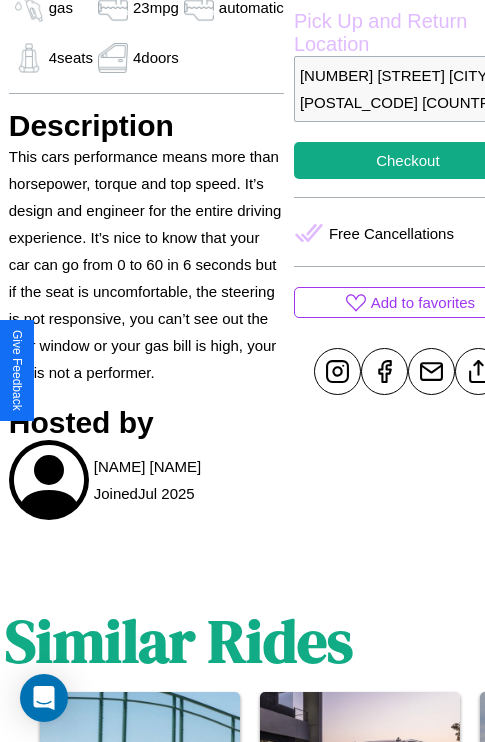 scroll, scrollTop: 710, scrollLeft: 64, axis: both 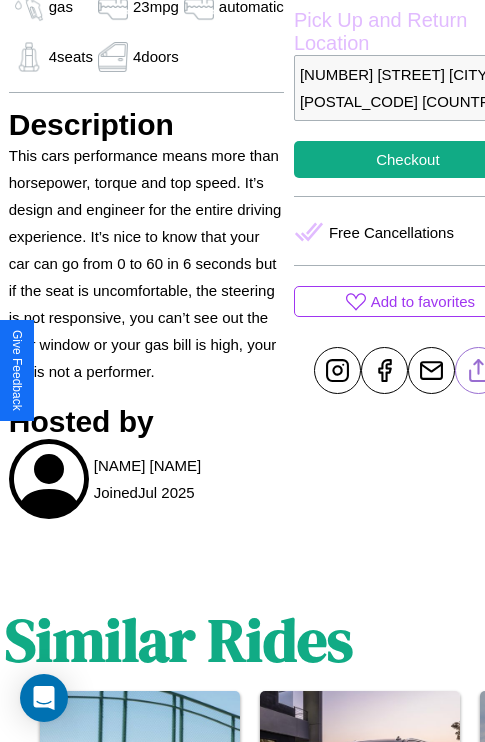 click 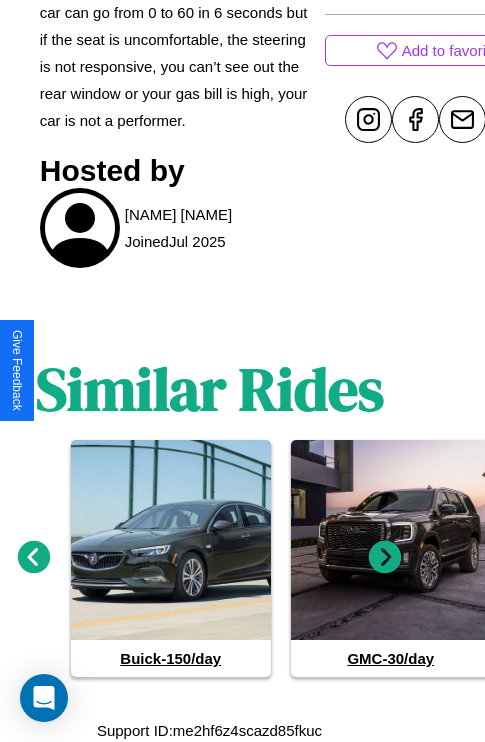 scroll, scrollTop: 990, scrollLeft: 30, axis: both 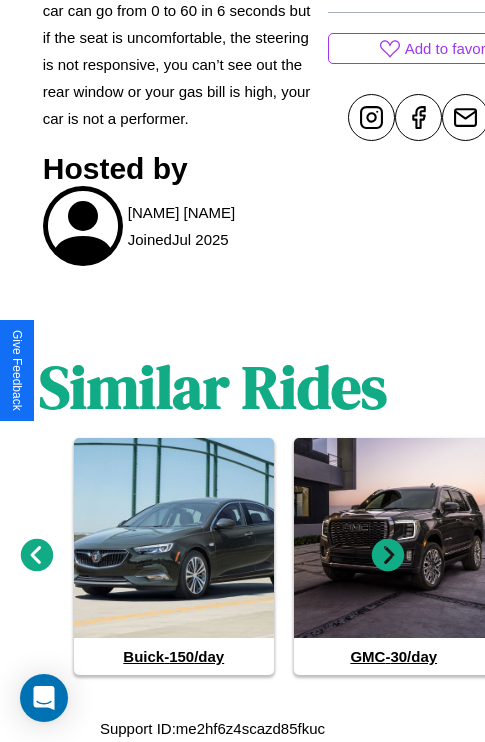 click 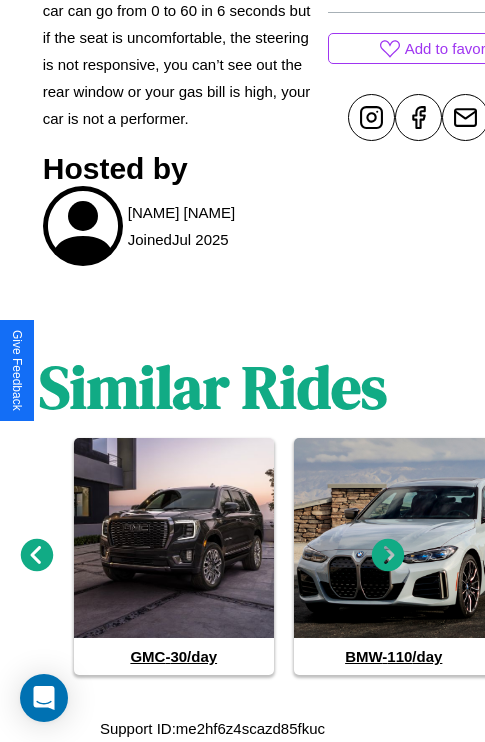 click 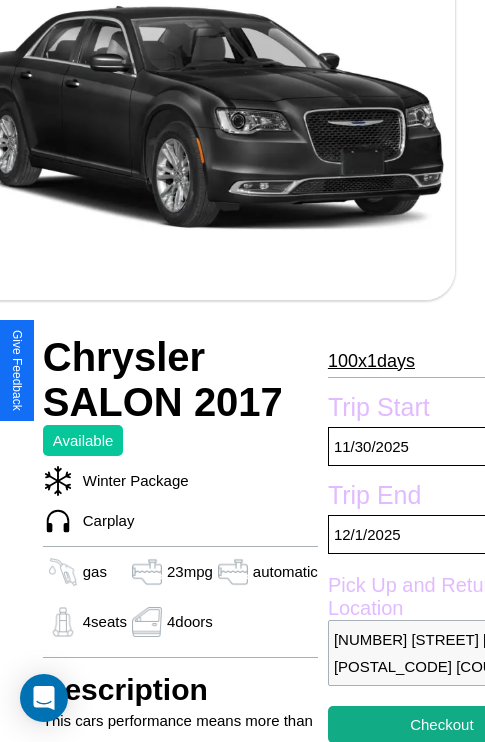 scroll, scrollTop: 135, scrollLeft: 30, axis: both 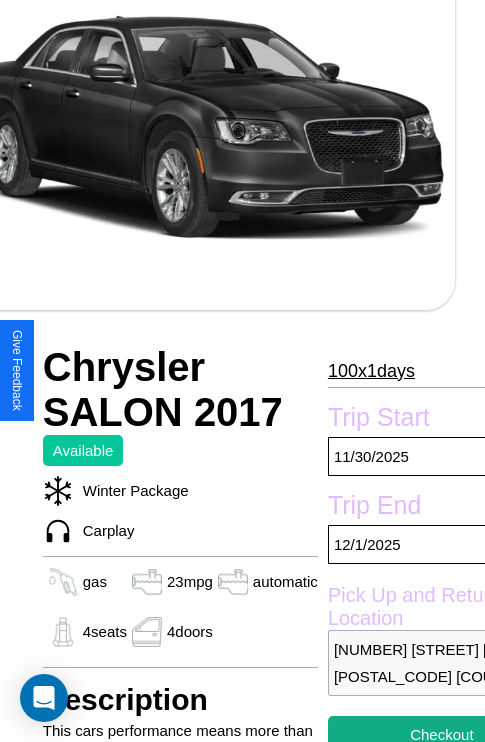 click on "100  x  1  days" at bounding box center (371, 371) 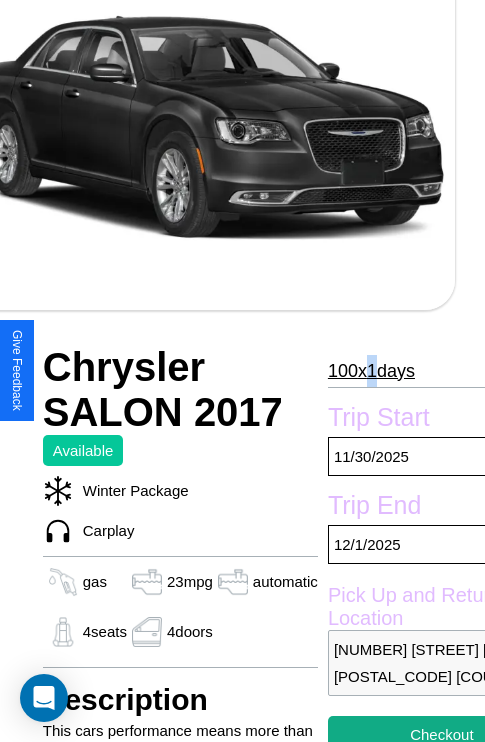 click on "100  x  1  days" at bounding box center (371, 371) 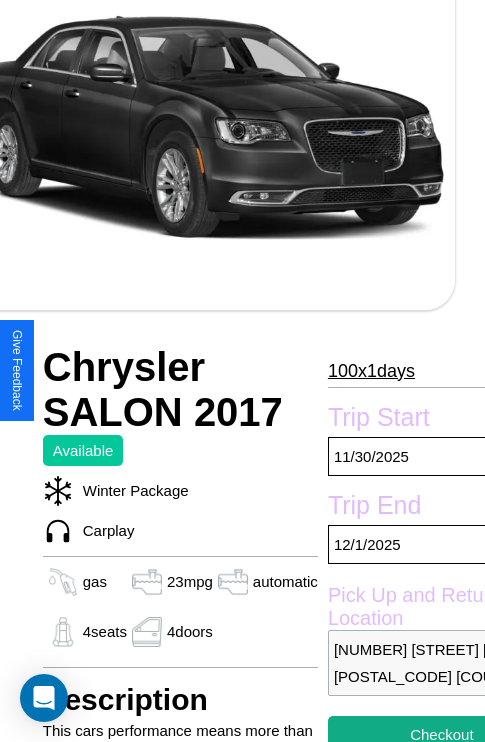 click on "100  x  1  days" at bounding box center (371, 371) 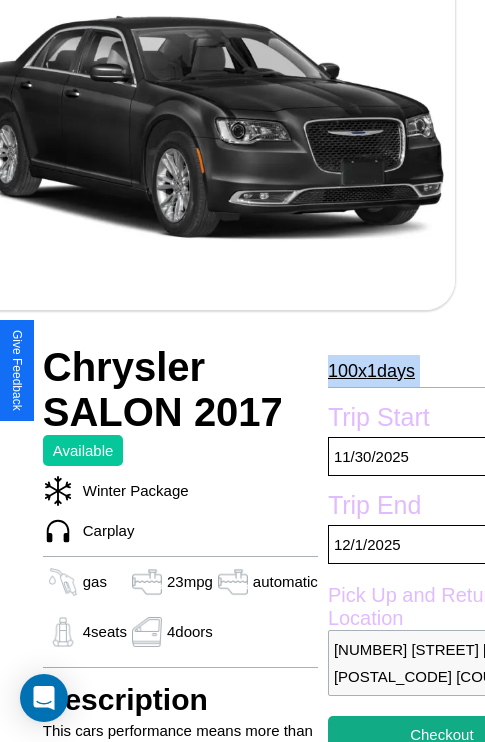 click on "100  x  1  days" at bounding box center (371, 371) 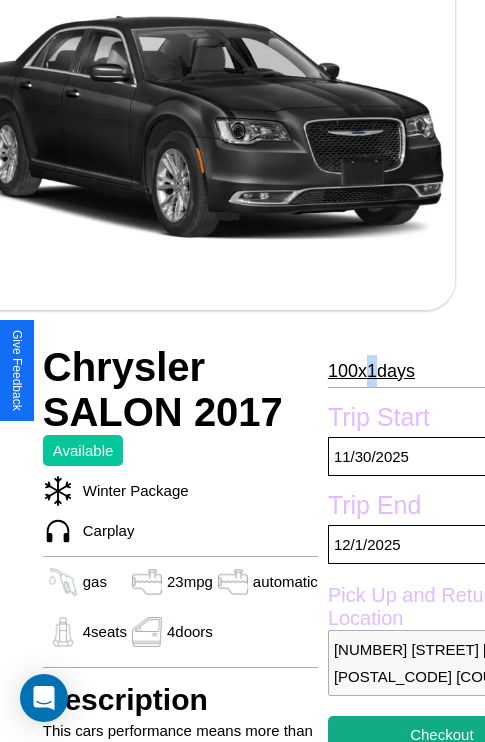 click on "100  x  1  days" at bounding box center (371, 371) 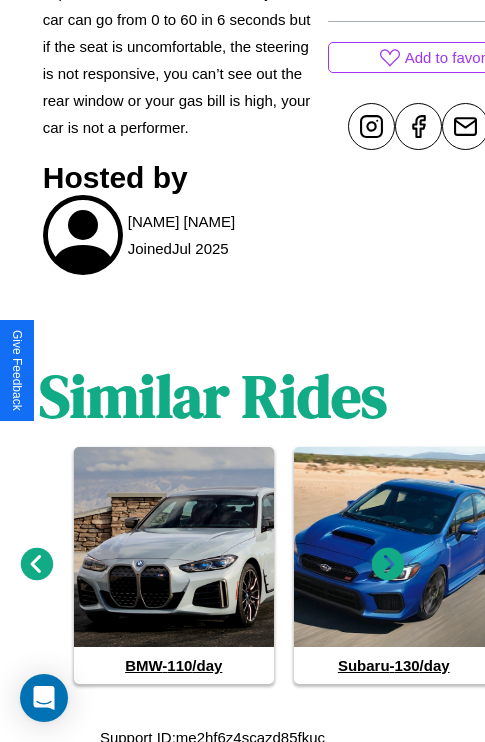 scroll, scrollTop: 990, scrollLeft: 30, axis: both 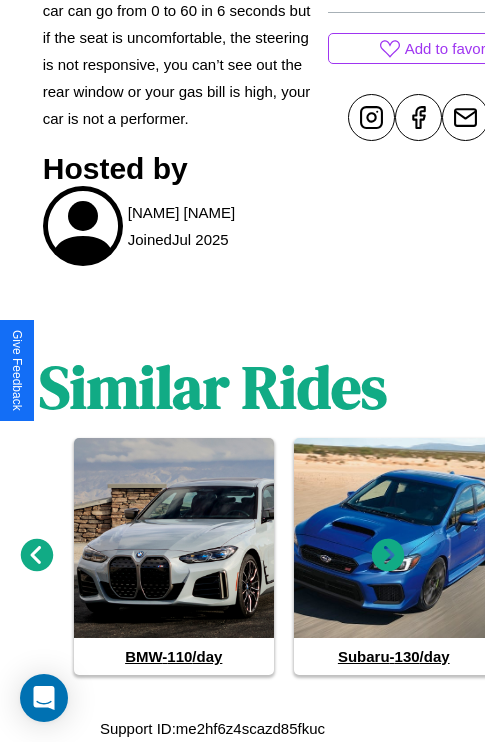click 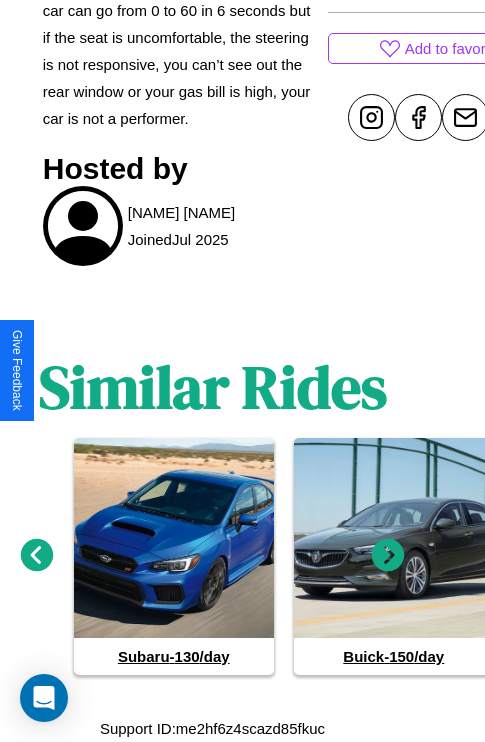 click 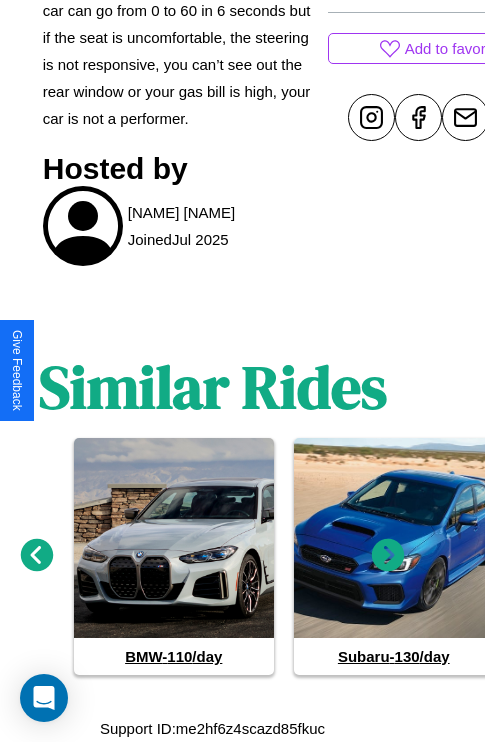 click 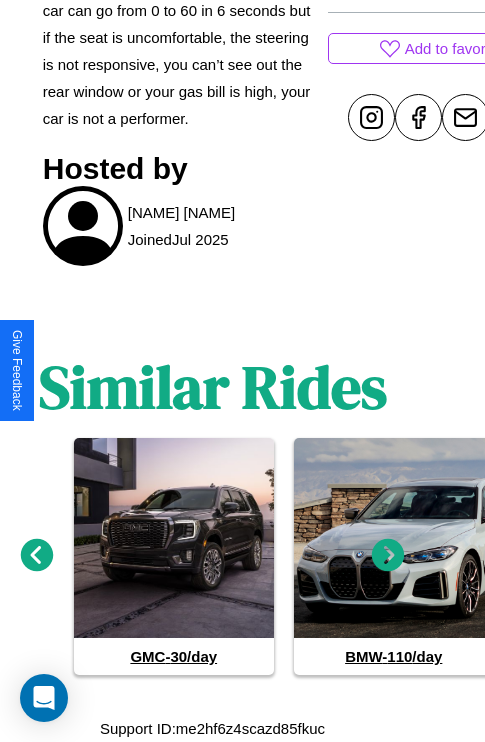 click 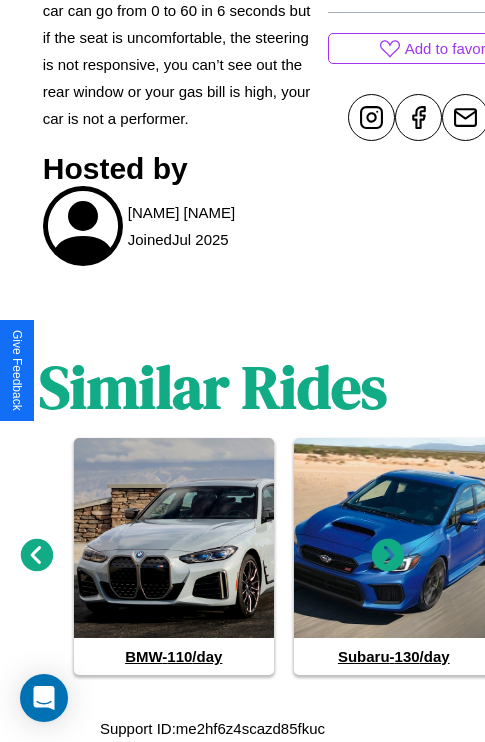 click 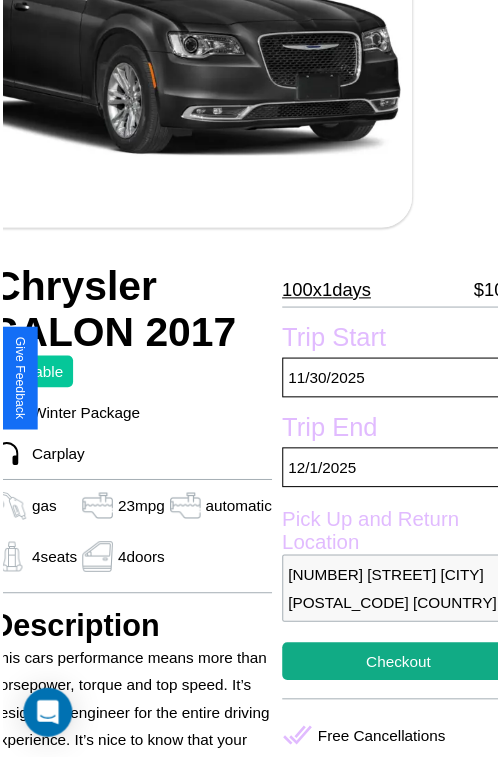 scroll, scrollTop: 221, scrollLeft: 84, axis: both 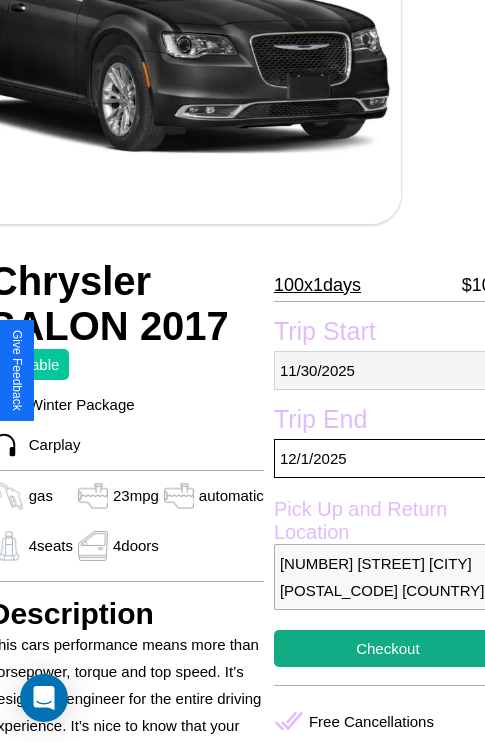 click on "[DATE]" at bounding box center (388, 370) 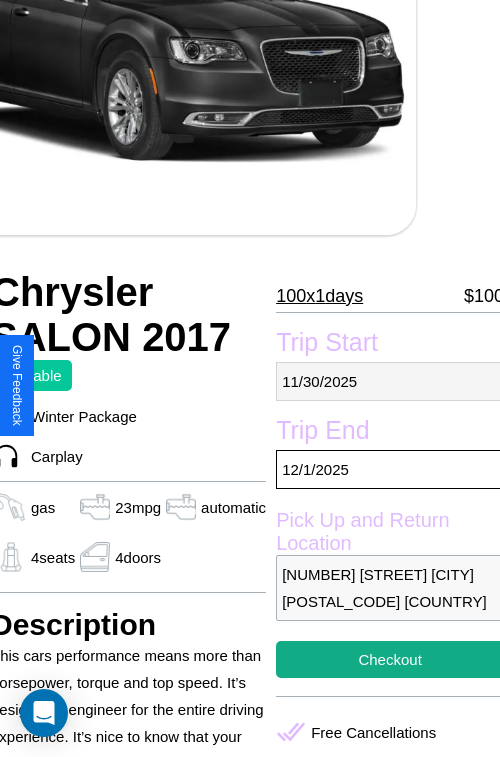 select on "*" 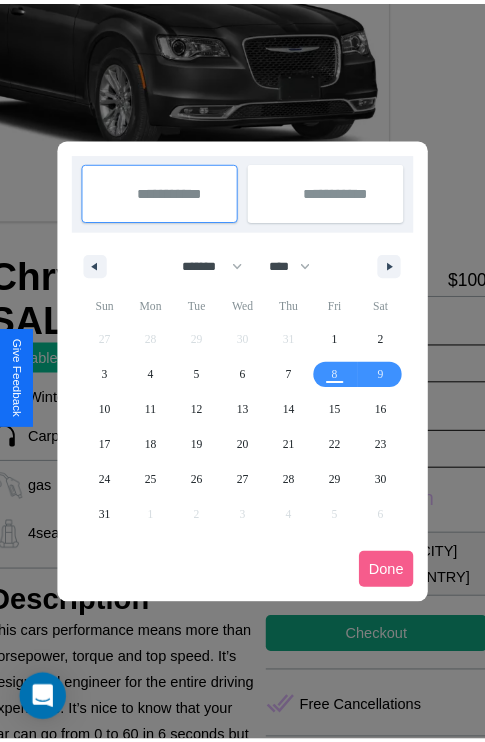 scroll, scrollTop: 0, scrollLeft: 84, axis: horizontal 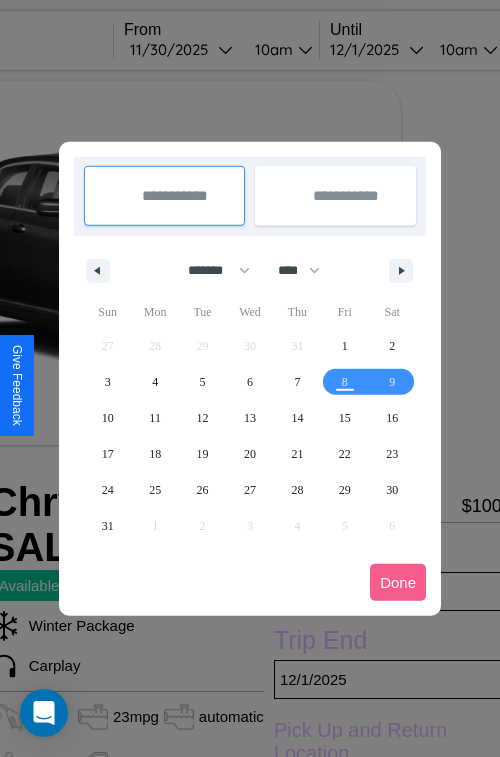 click at bounding box center [250, 378] 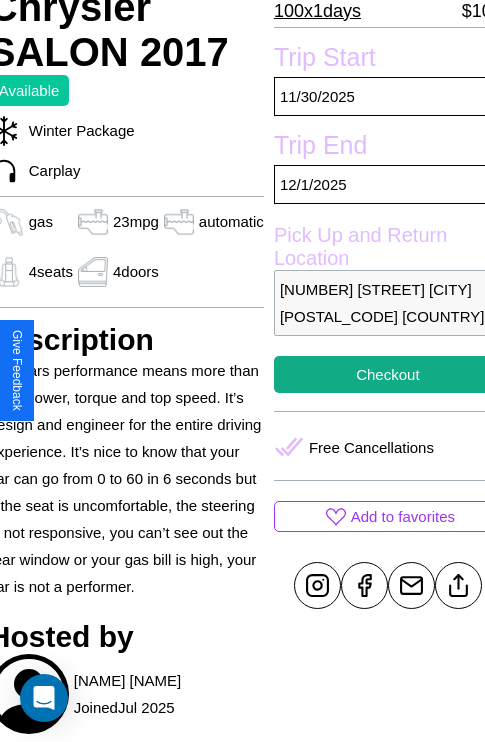 scroll, scrollTop: 499, scrollLeft: 84, axis: both 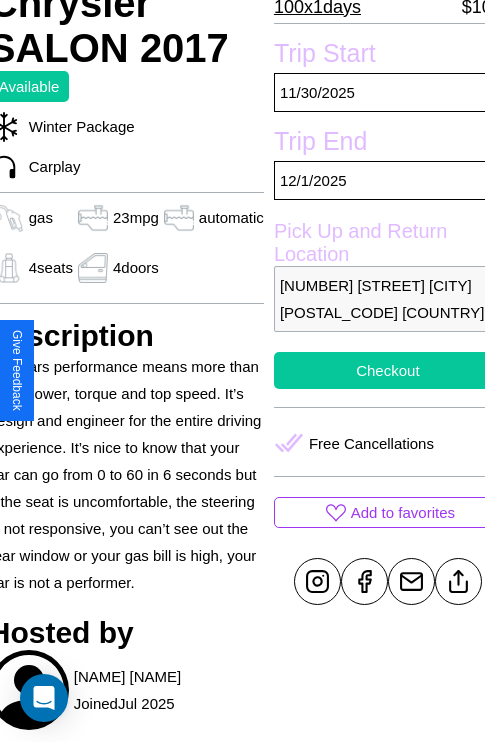 click on "Checkout" at bounding box center (388, 370) 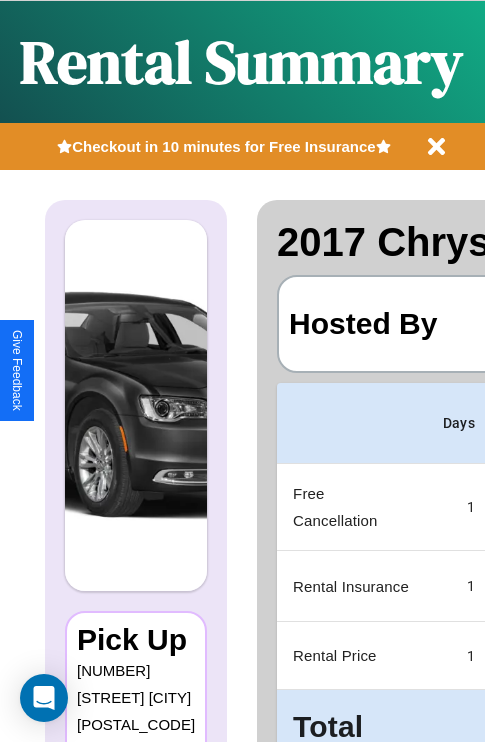 scroll, scrollTop: 0, scrollLeft: 382, axis: horizontal 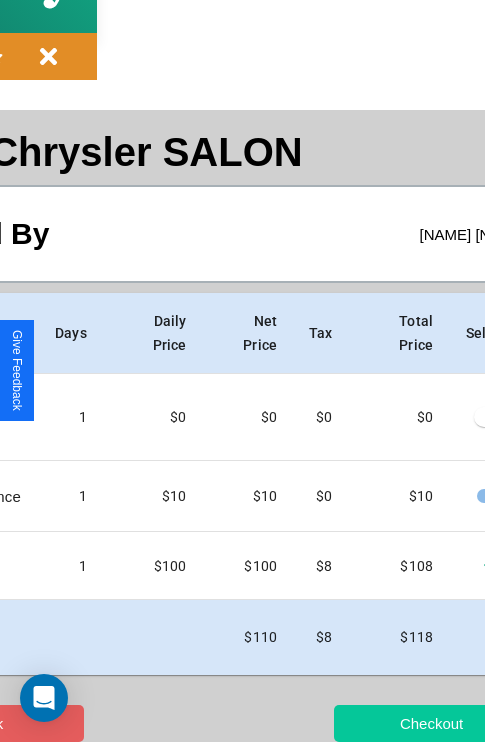 click on "Checkout" at bounding box center [431, 723] 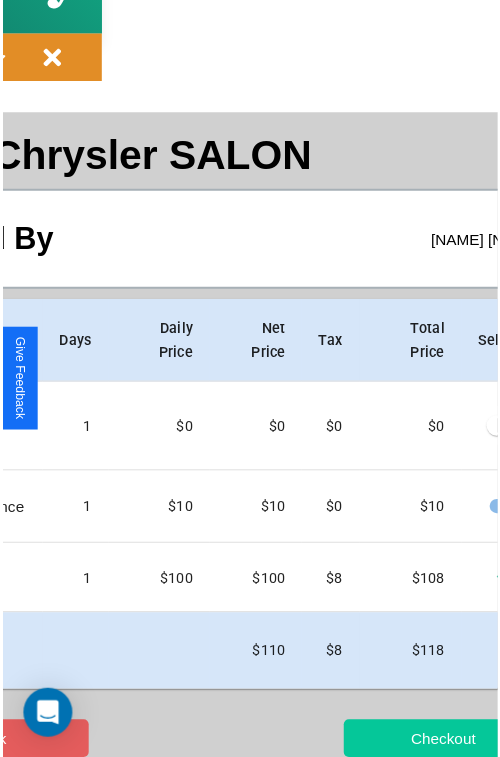 scroll, scrollTop: 0, scrollLeft: 0, axis: both 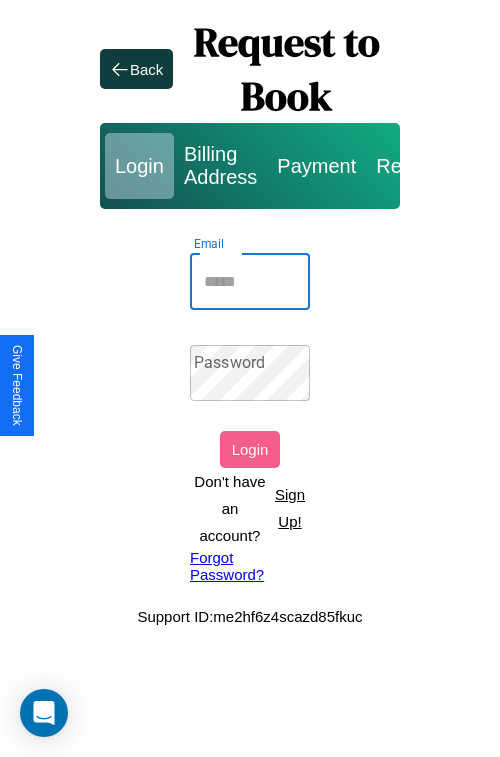 click on "Email" at bounding box center [250, 282] 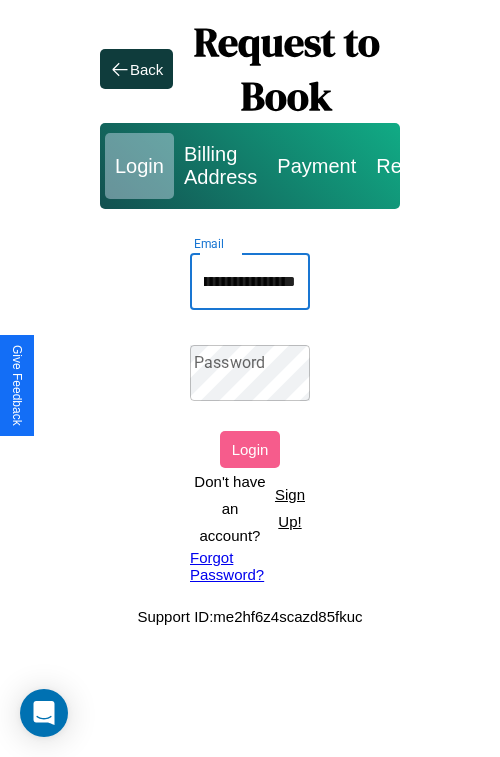 scroll, scrollTop: 0, scrollLeft: 115, axis: horizontal 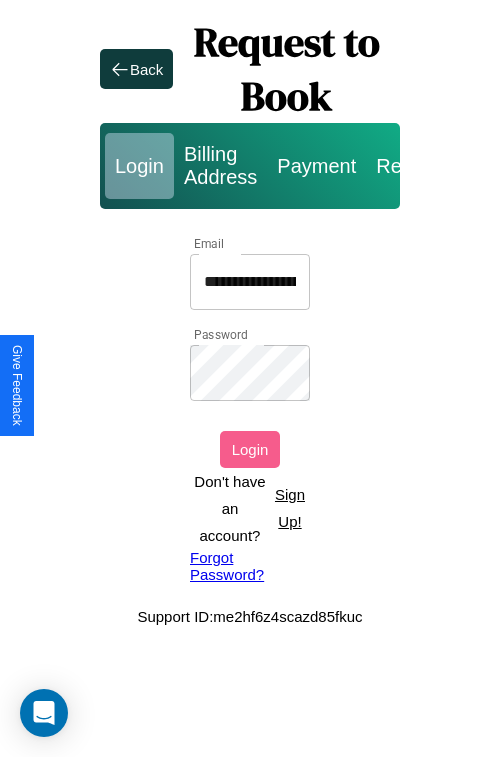 click on "Login" at bounding box center (250, 449) 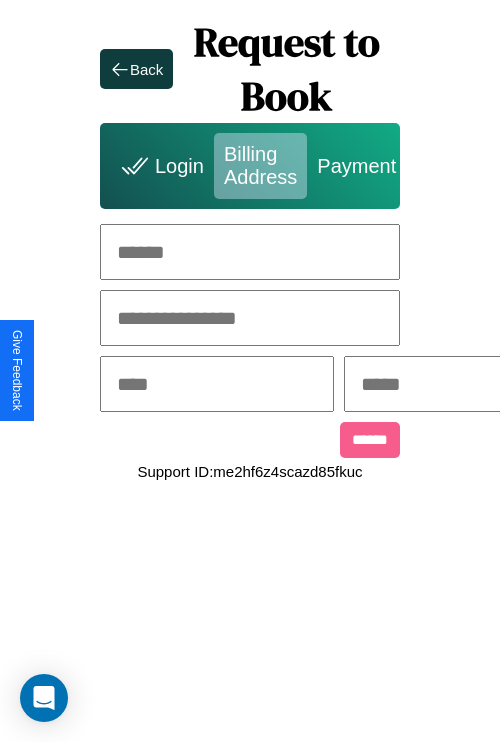 click at bounding box center (250, 252) 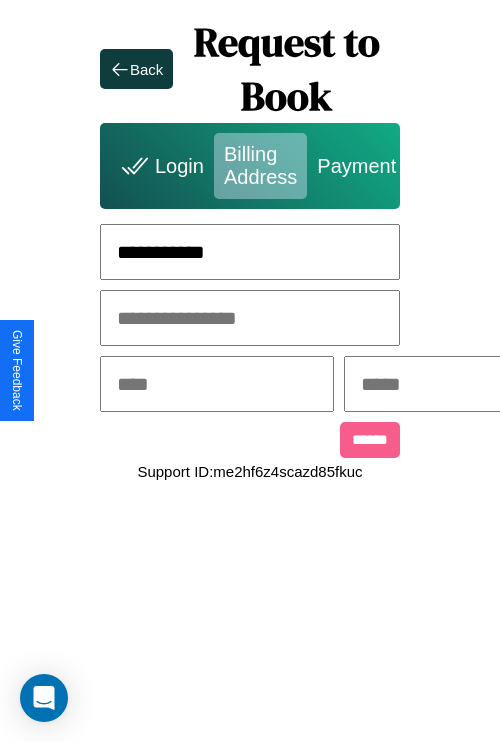 type on "**********" 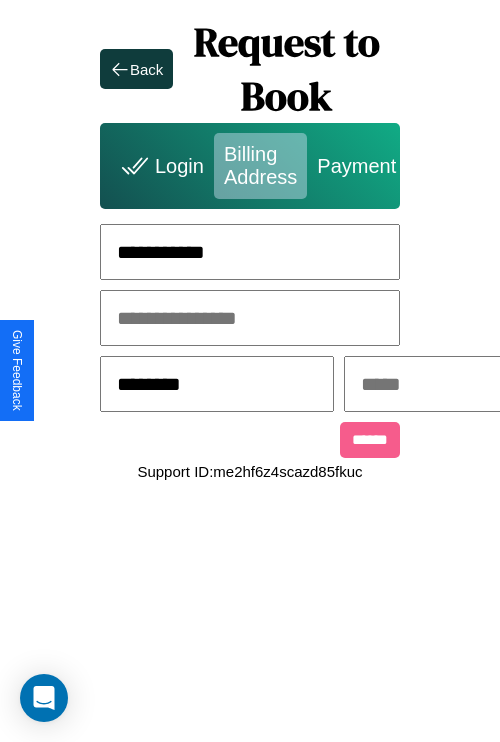type on "********" 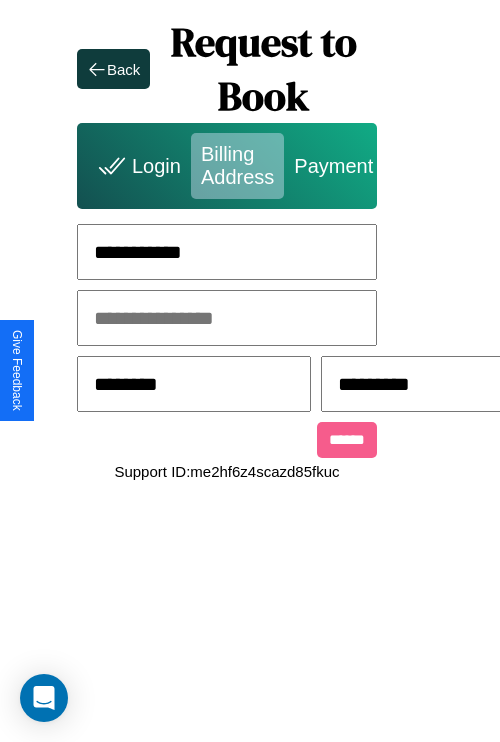 scroll, scrollTop: 0, scrollLeft: 517, axis: horizontal 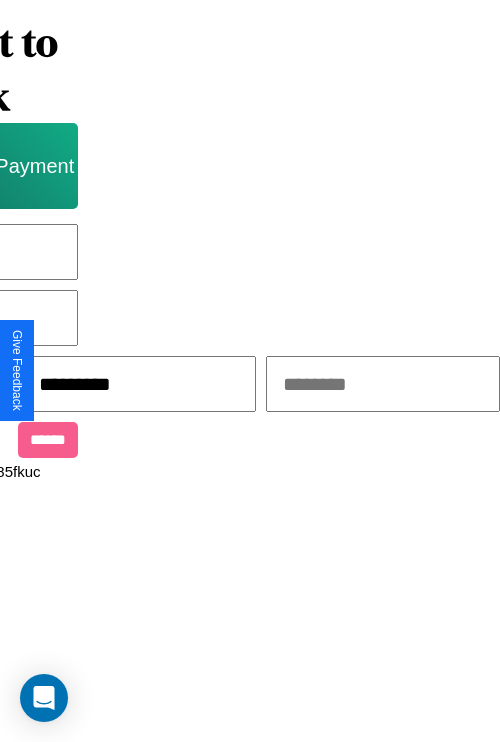 type on "*********" 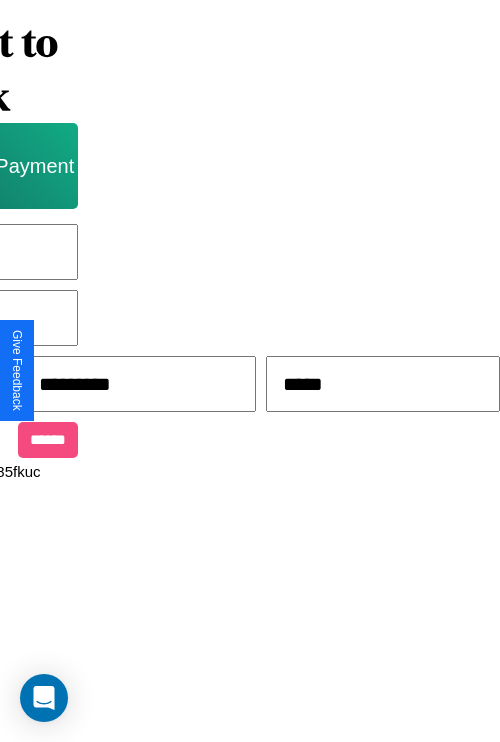 type on "*****" 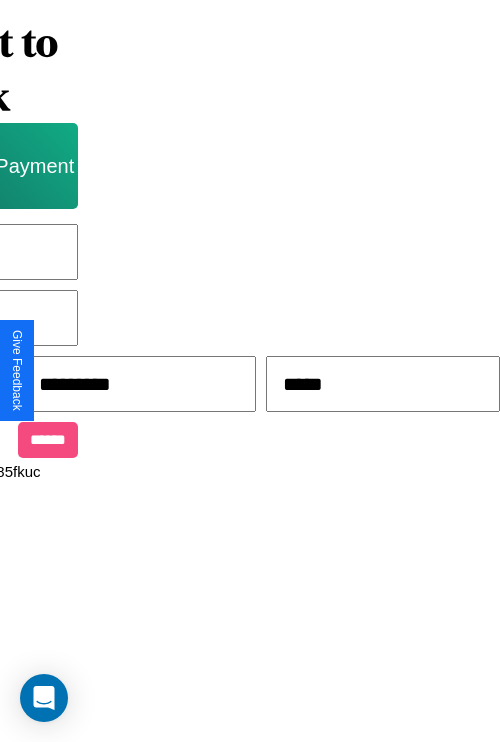 click on "******" at bounding box center (48, 440) 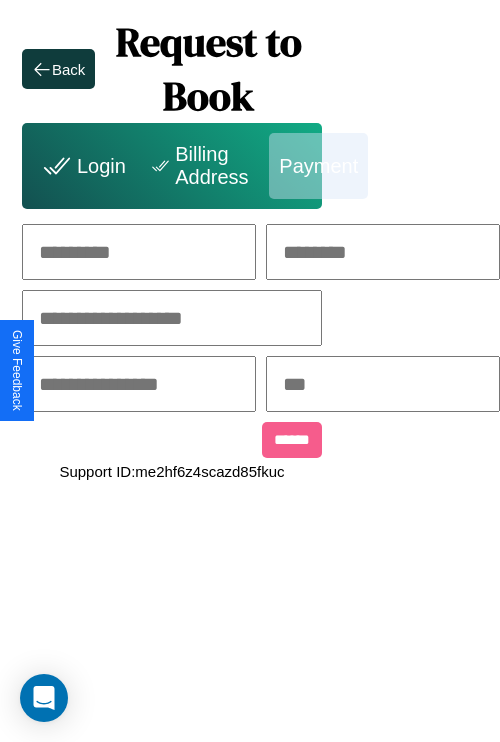 scroll, scrollTop: 0, scrollLeft: 208, axis: horizontal 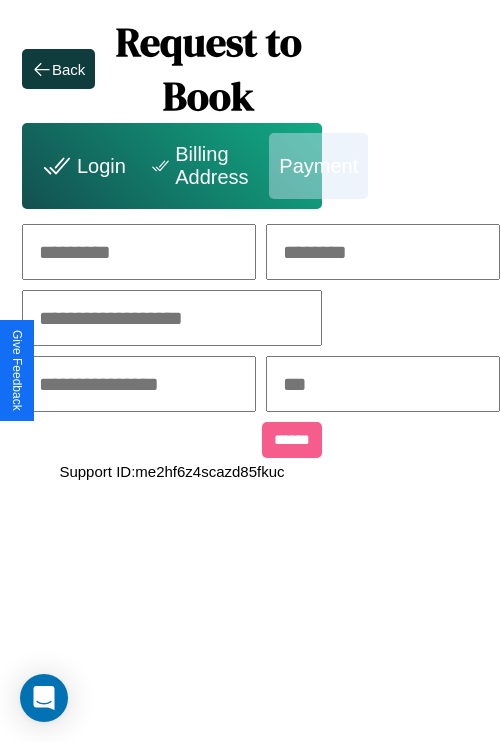 click at bounding box center (139, 252) 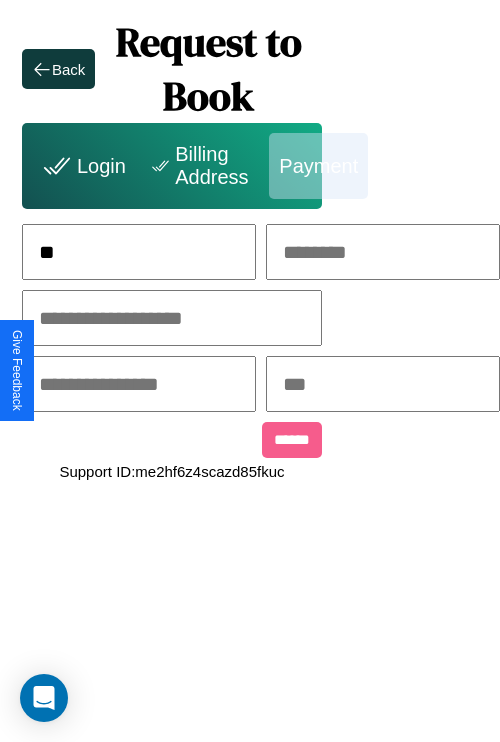 scroll, scrollTop: 0, scrollLeft: 127, axis: horizontal 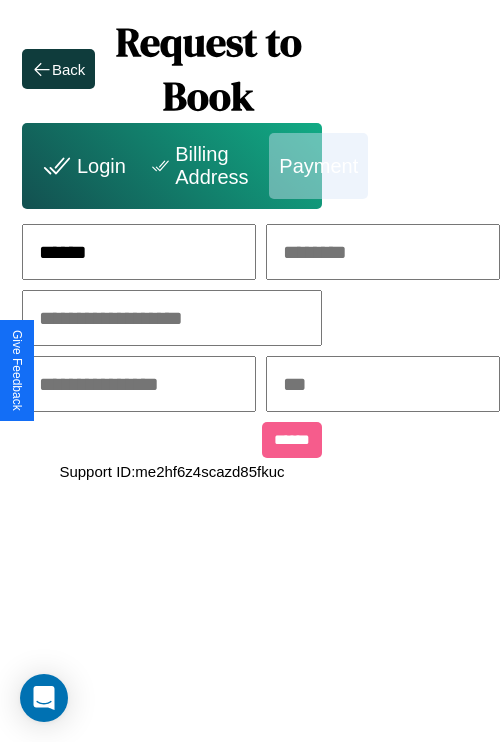 type on "******" 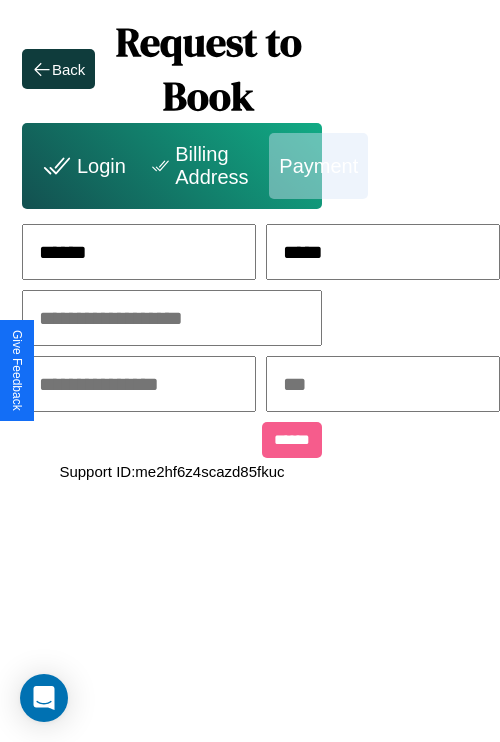 type on "*****" 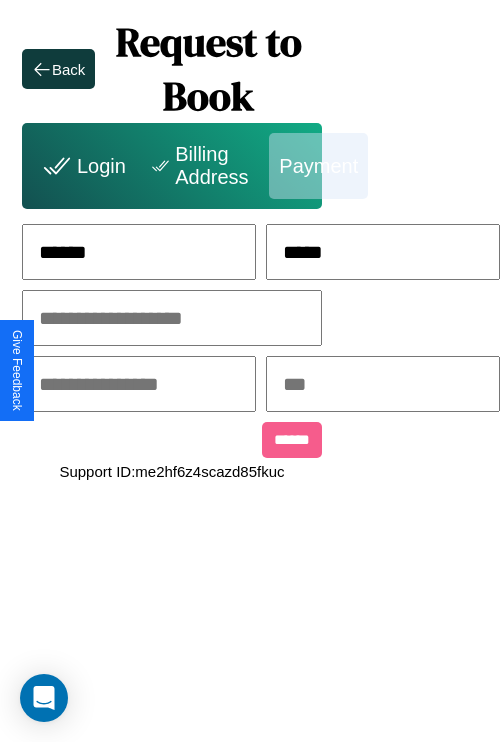 click at bounding box center [172, 318] 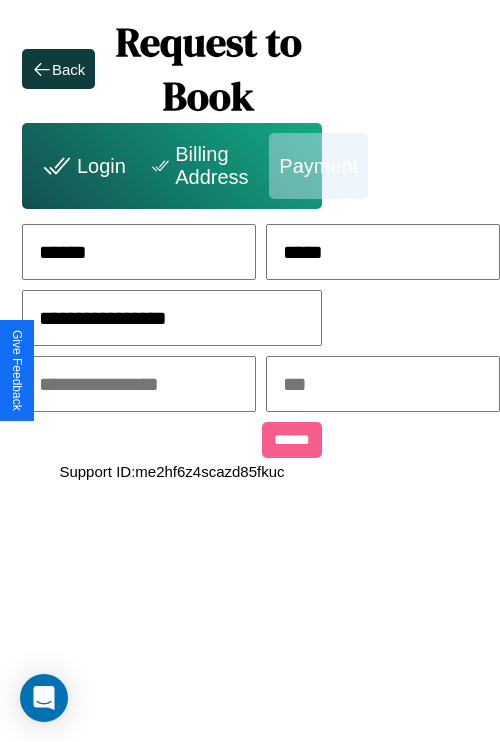 type on "**********" 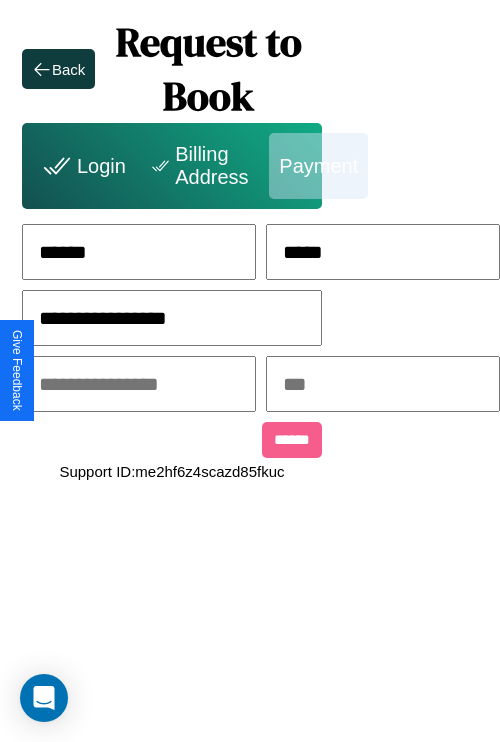 click at bounding box center [139, 384] 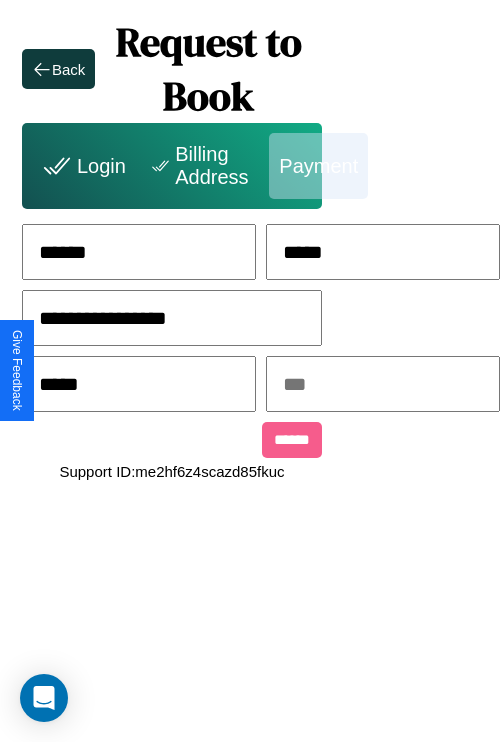 type on "*****" 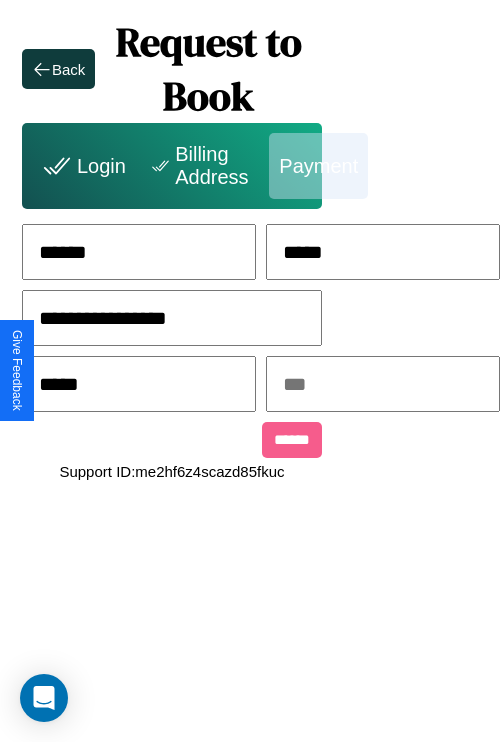 click at bounding box center (383, 384) 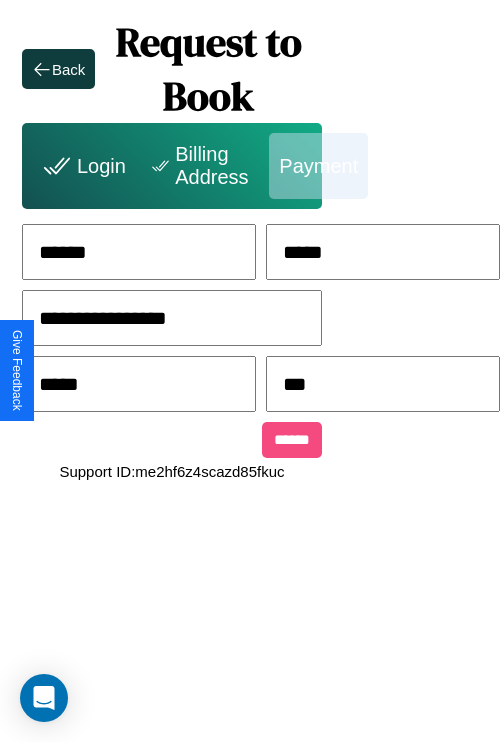 type on "***" 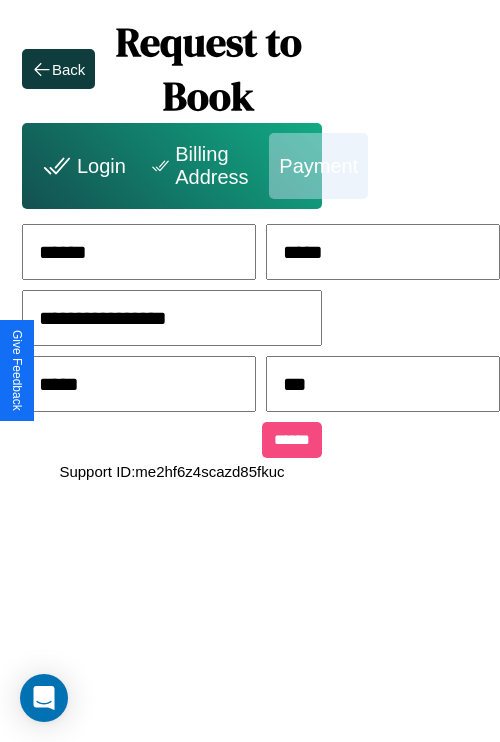 click on "******" at bounding box center (292, 440) 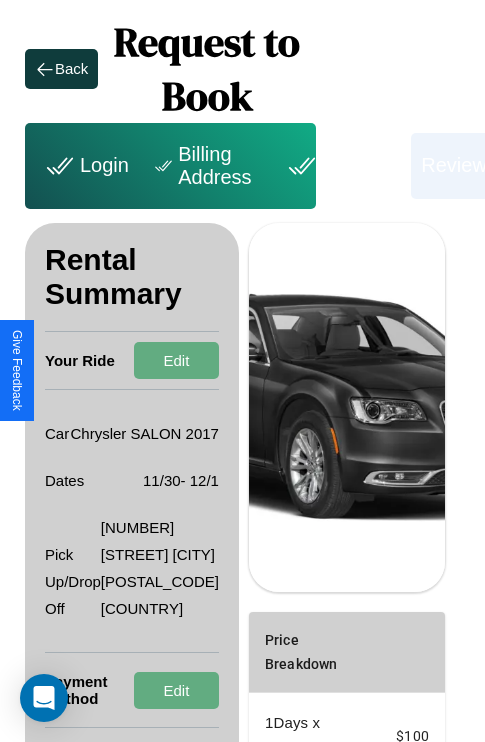 scroll, scrollTop: 328, scrollLeft: 72, axis: both 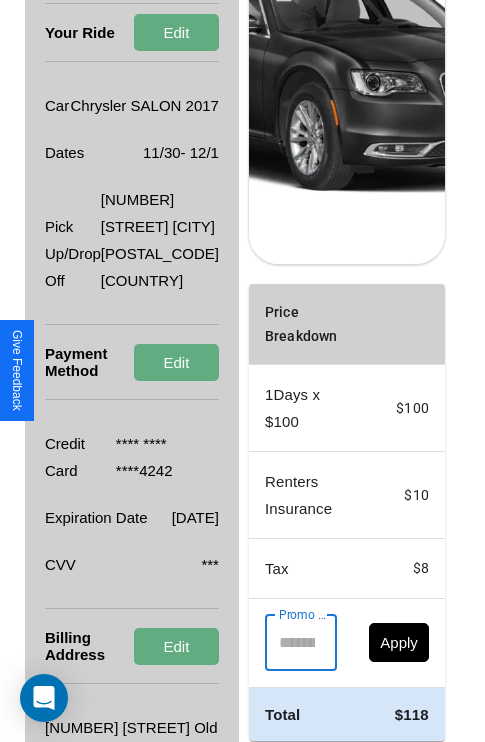click on "Promo Code" at bounding box center (290, 643) 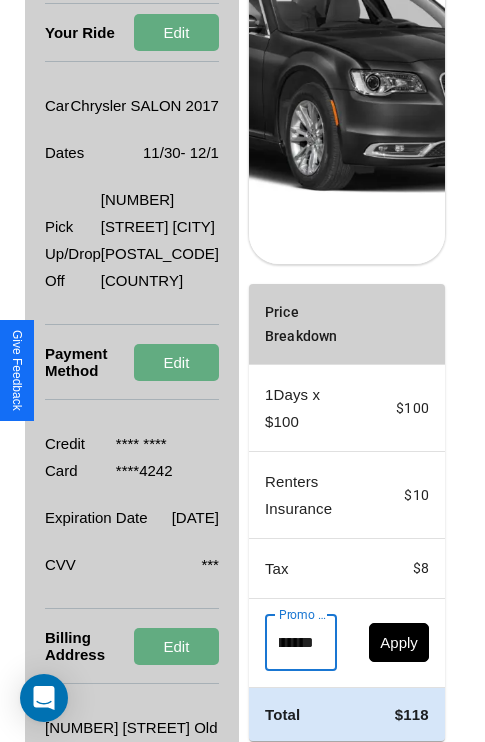 scroll, scrollTop: 0, scrollLeft: 96, axis: horizontal 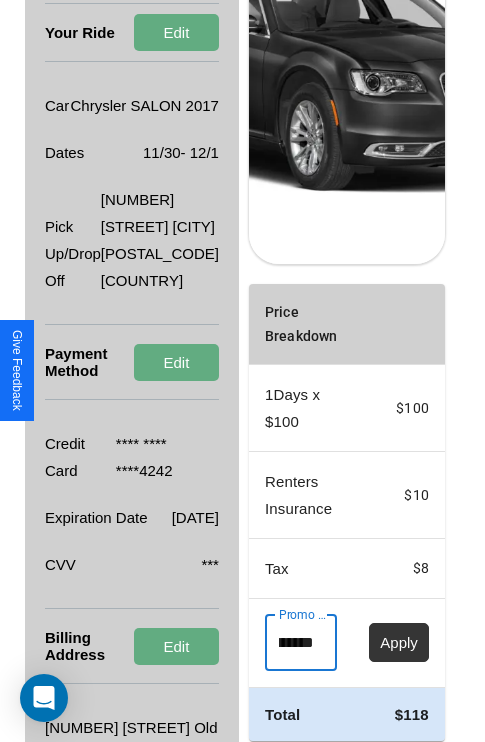 type on "**********" 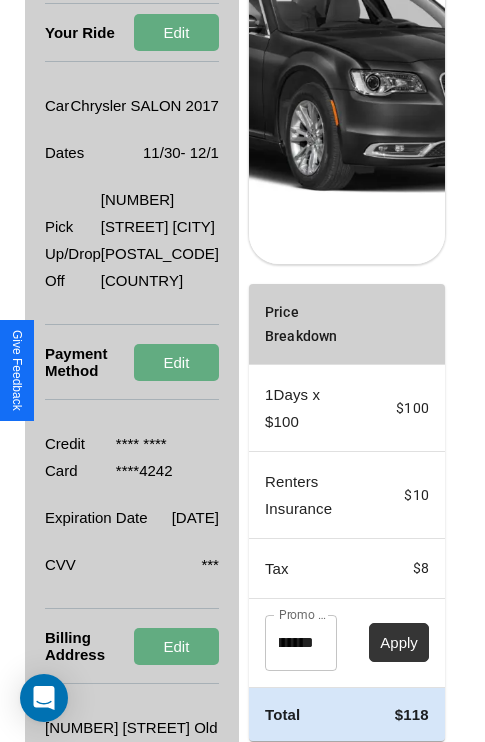scroll, scrollTop: 0, scrollLeft: 0, axis: both 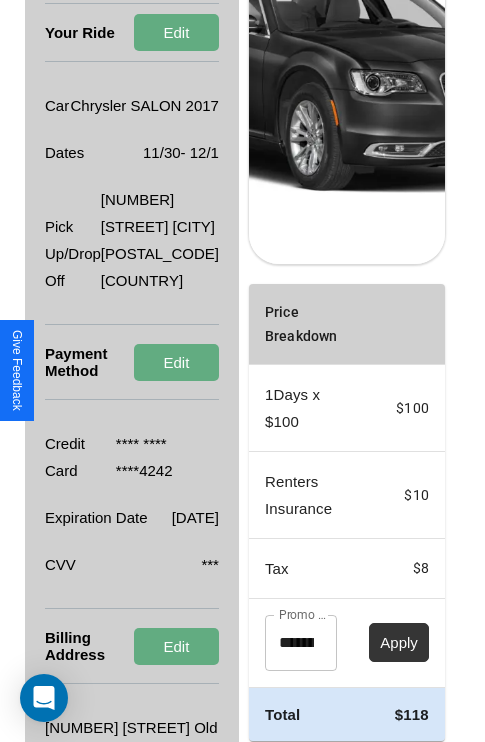 click on "Apply" at bounding box center (399, 642) 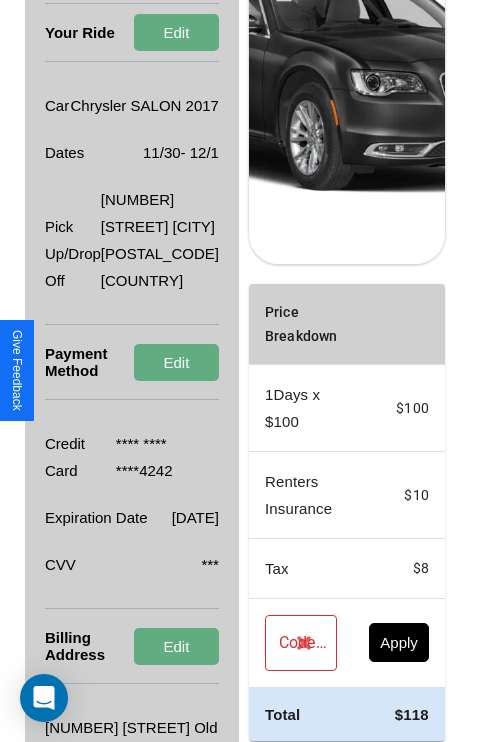 scroll, scrollTop: 0, scrollLeft: 72, axis: horizontal 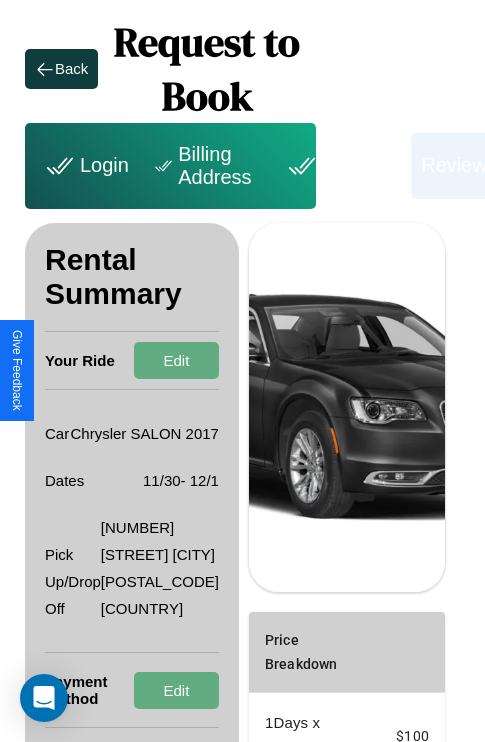 click on "Billing Address" at bounding box center [205, 166] 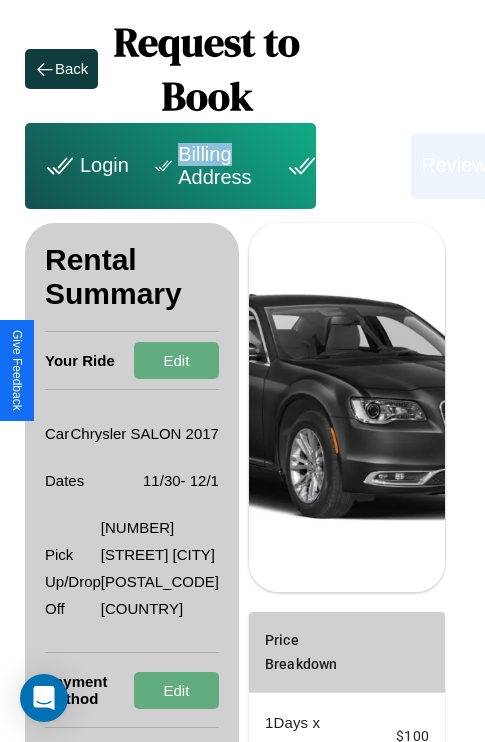 click on "Billing Address" at bounding box center [205, 166] 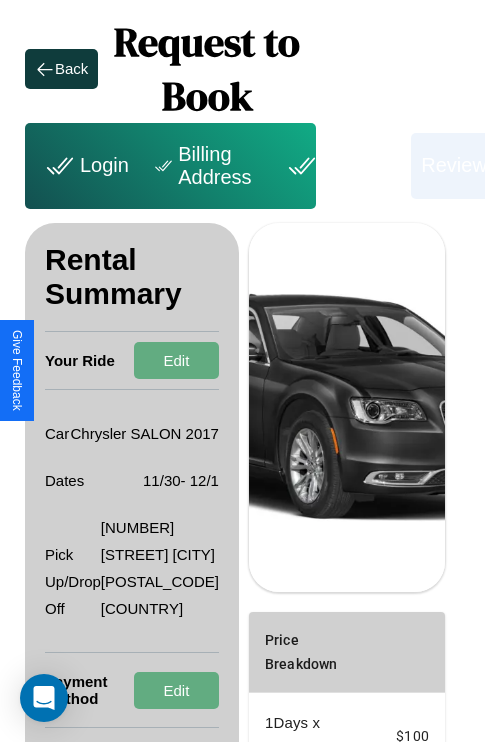 click on "Billing Address" at bounding box center (205, 166) 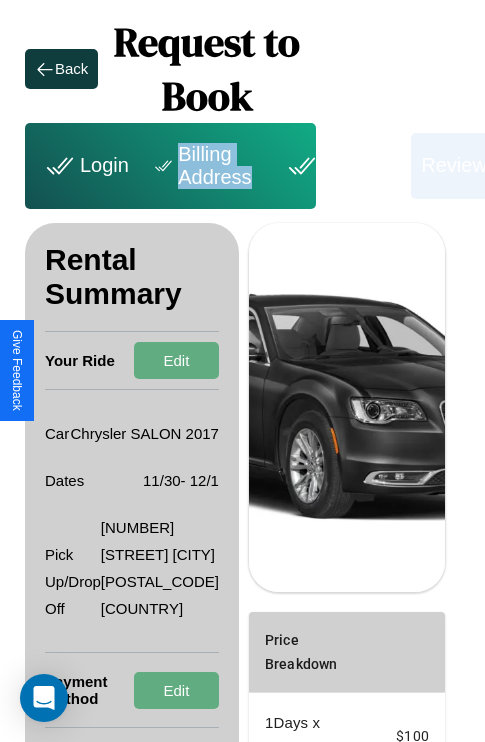 click on "Billing Address" at bounding box center [205, 166] 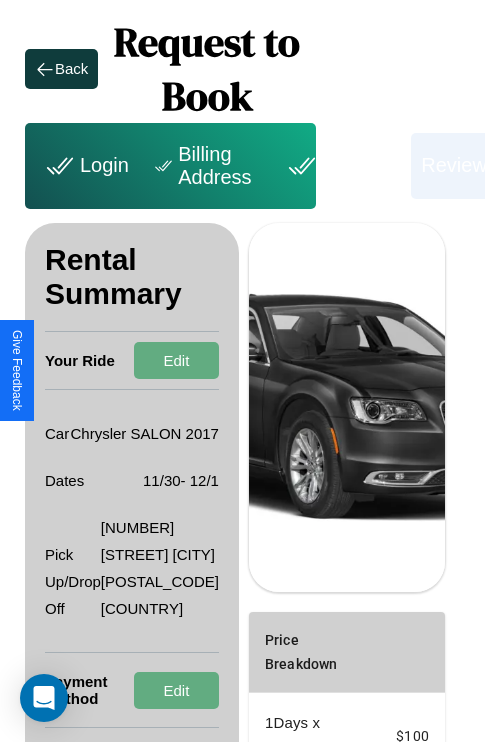 click on "Billing Address" at bounding box center [205, 166] 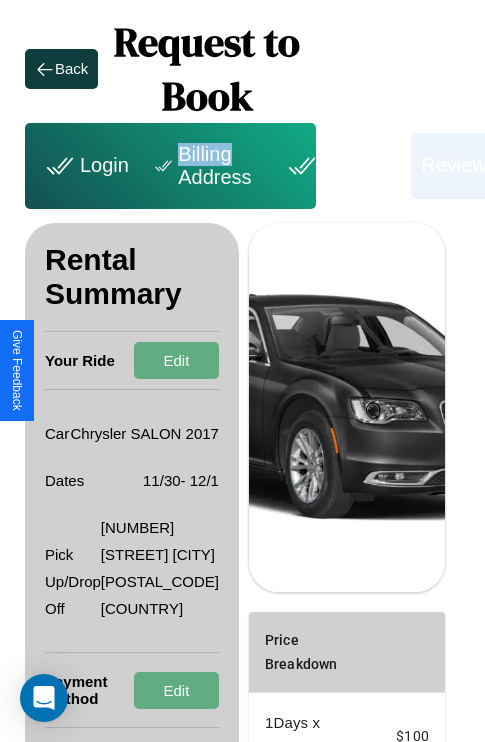 click on "Billing Address" at bounding box center (205, 166) 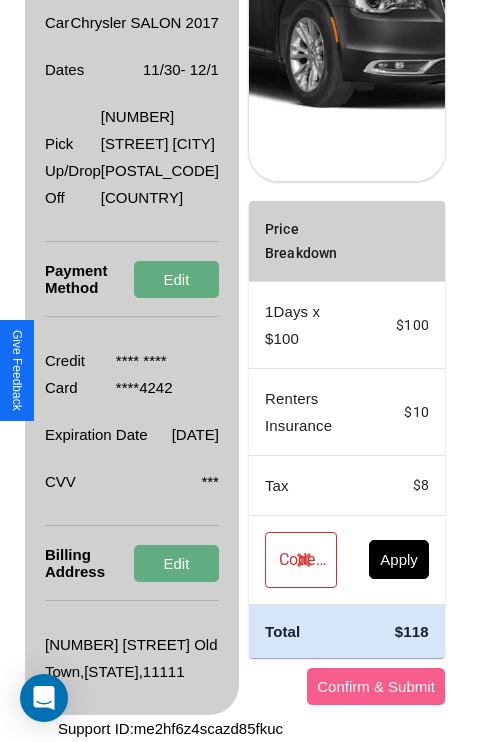 scroll, scrollTop: 482, scrollLeft: 72, axis: both 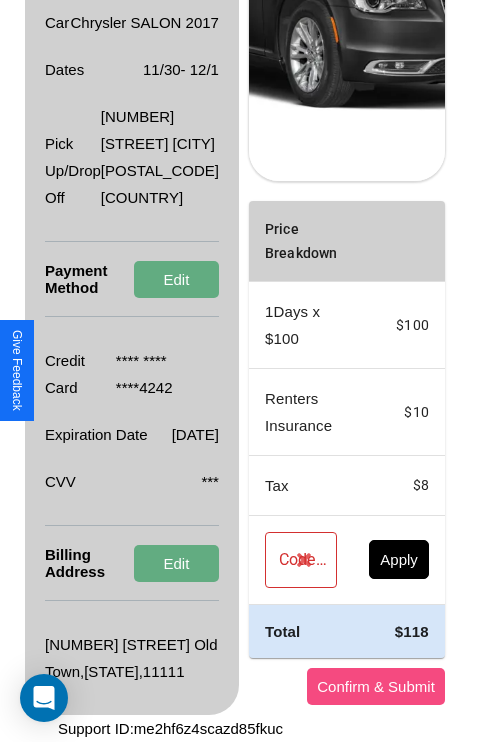click on "Confirm & Submit" at bounding box center (376, 686) 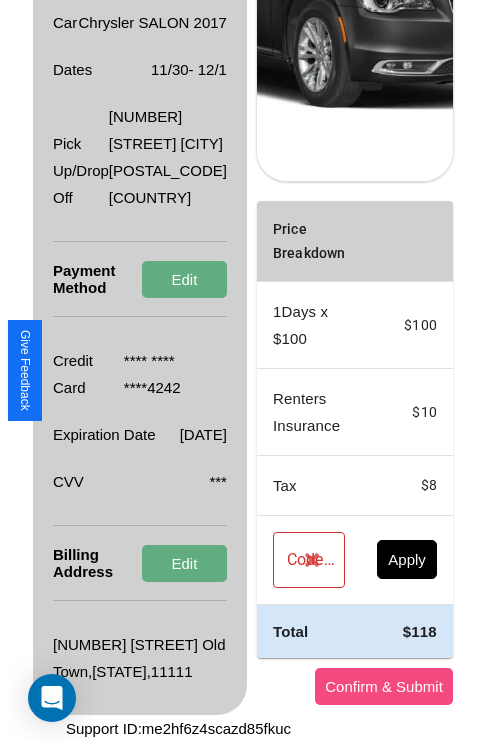 scroll, scrollTop: 0, scrollLeft: 72, axis: horizontal 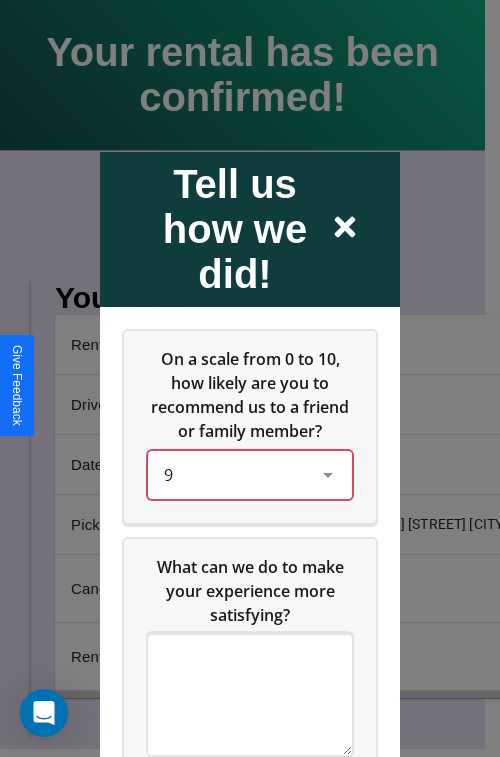 click on "9" at bounding box center (234, 474) 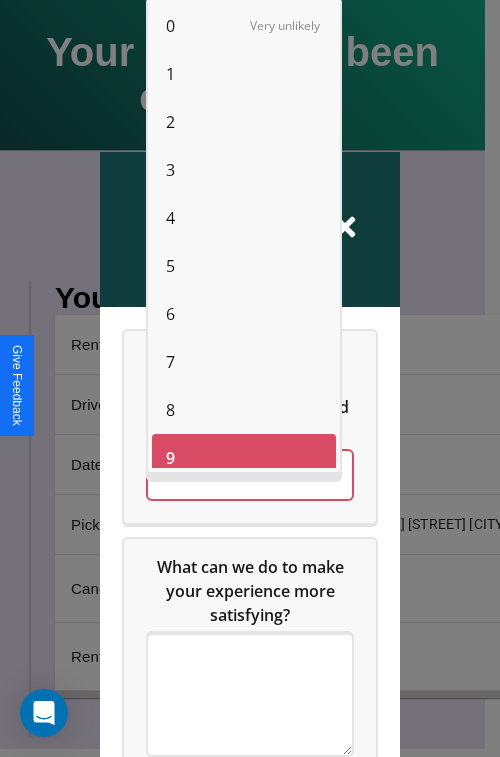 scroll, scrollTop: 14, scrollLeft: 0, axis: vertical 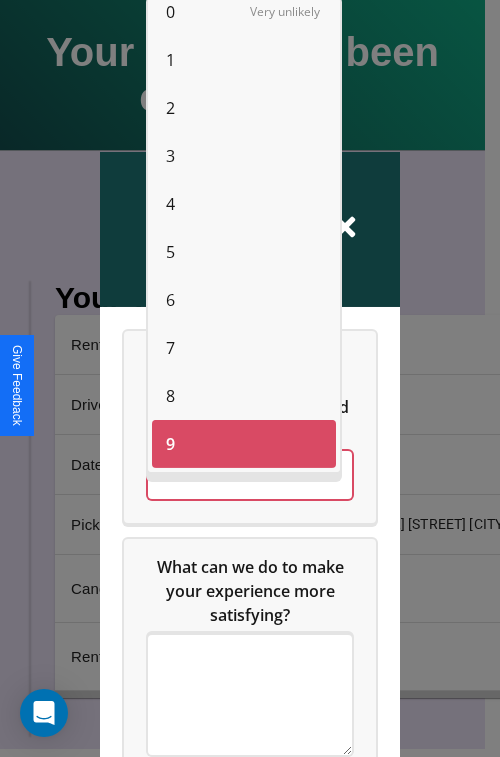click on "4" at bounding box center [170, 204] 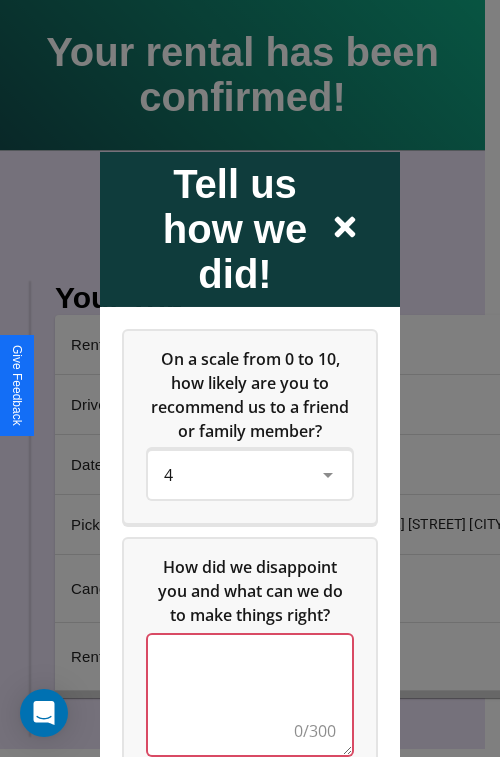 click at bounding box center (250, 694) 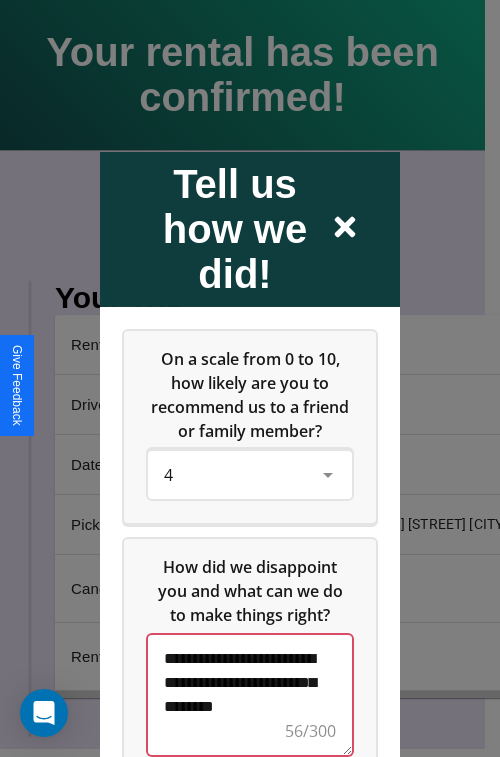 scroll, scrollTop: 5, scrollLeft: 0, axis: vertical 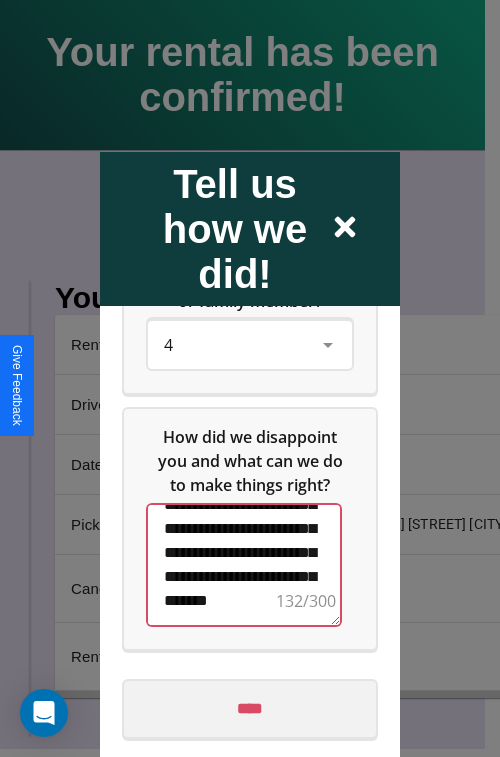 type on "**********" 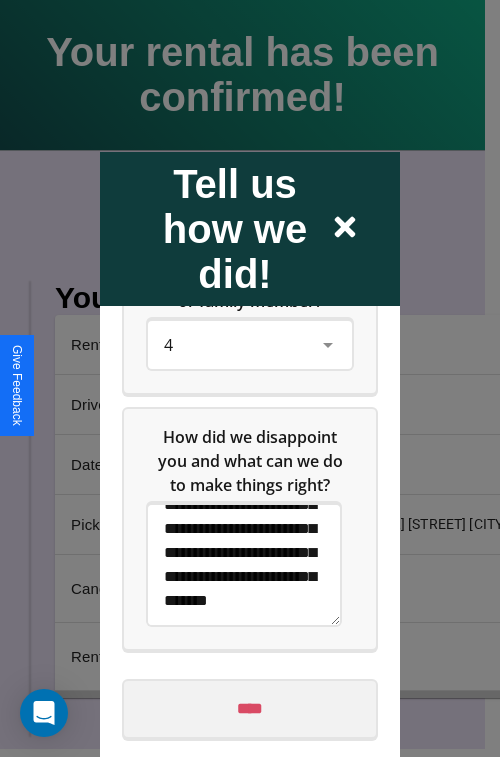 click on "****" at bounding box center (250, 708) 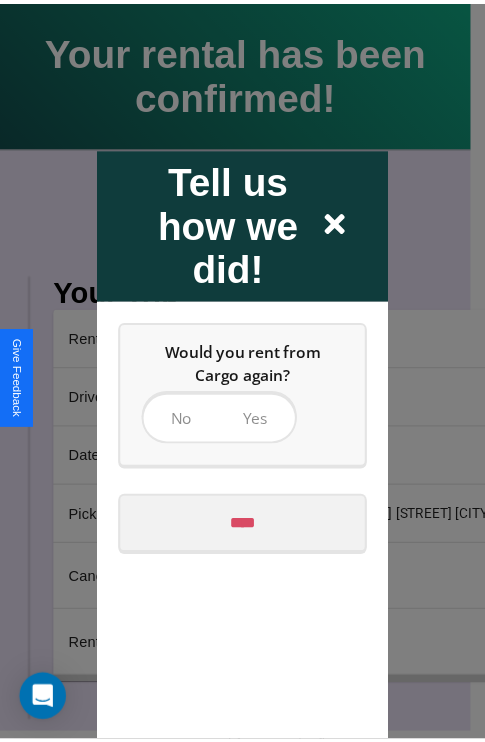 scroll, scrollTop: 0, scrollLeft: 0, axis: both 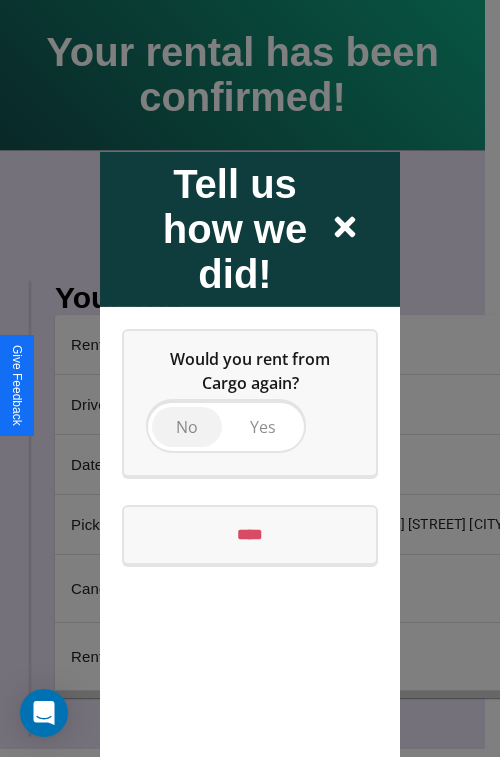 click on "No" at bounding box center [187, 426] 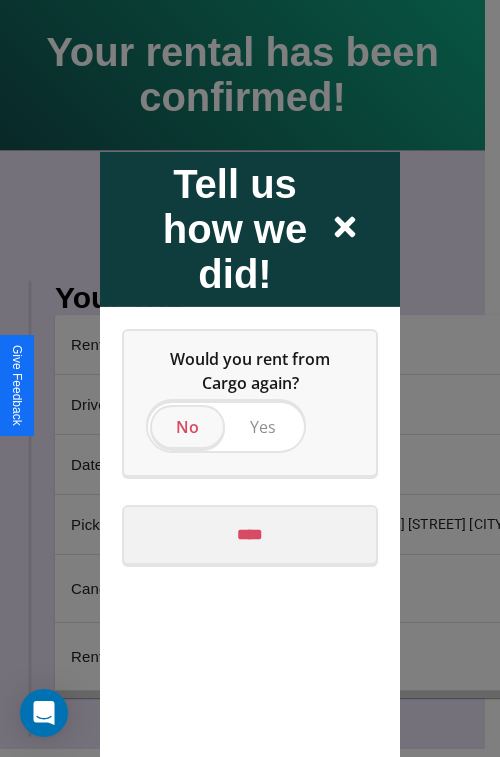 click on "****" at bounding box center [250, 534] 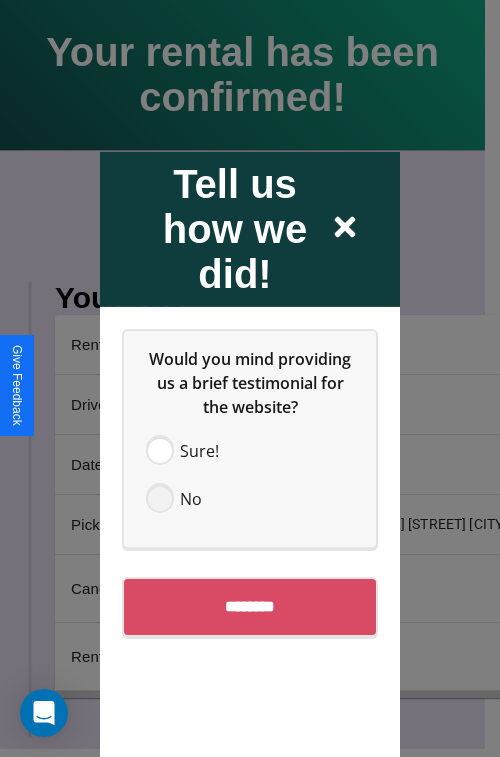 click at bounding box center [160, 498] 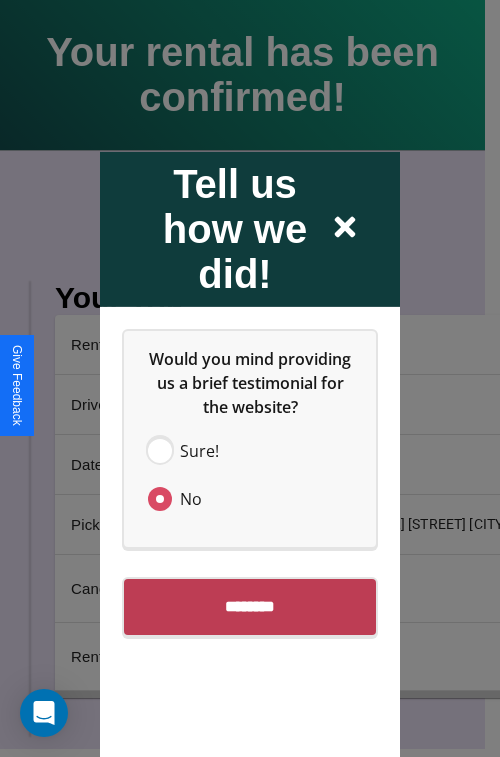 click on "********" at bounding box center [250, 606] 